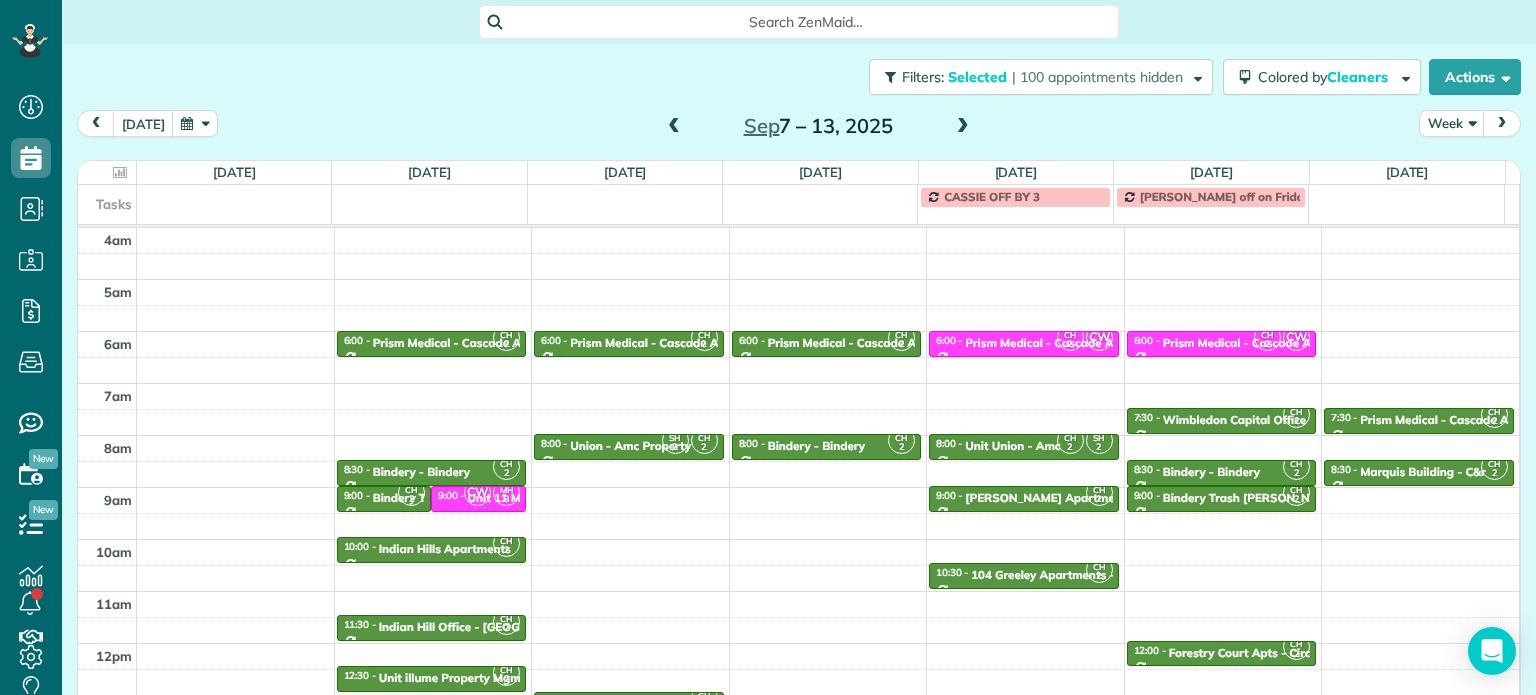 scroll, scrollTop: 0, scrollLeft: 0, axis: both 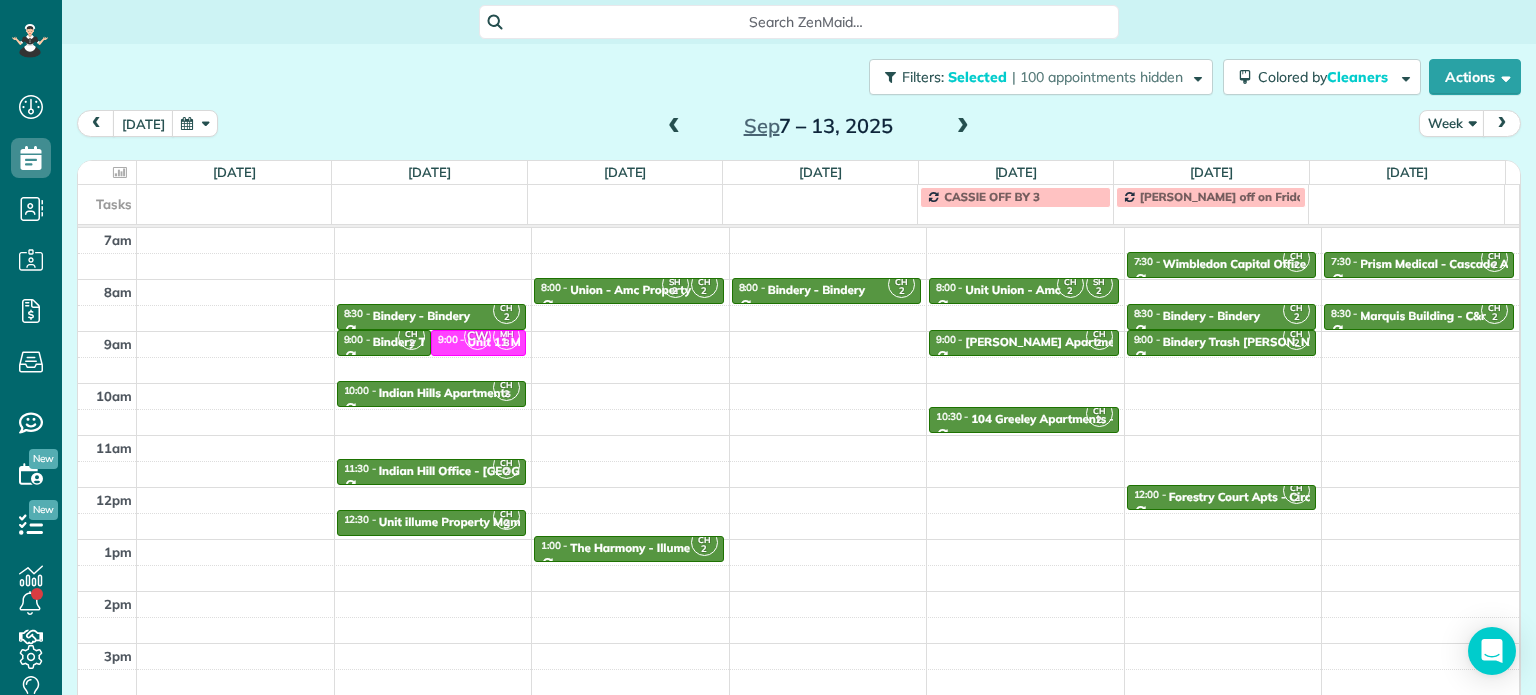 click at bounding box center (674, 127) 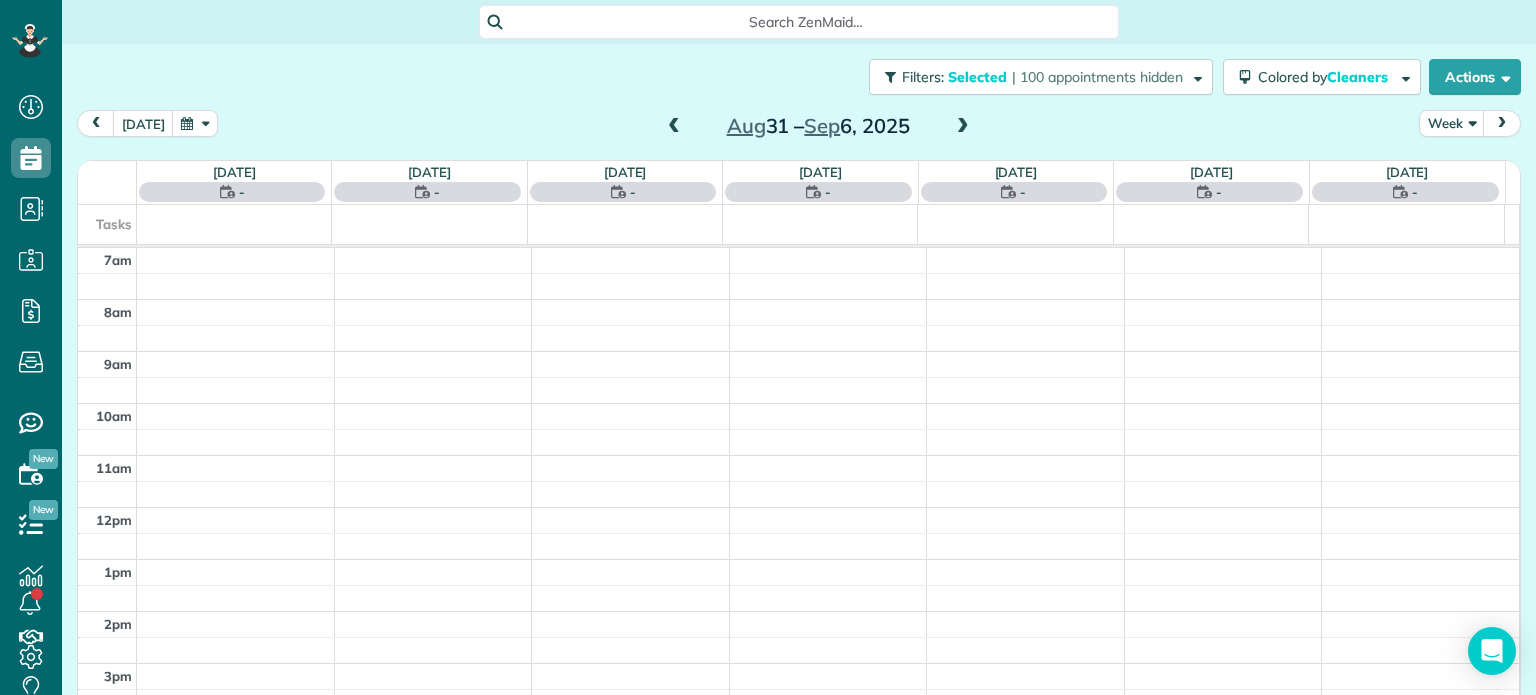 click at bounding box center [674, 127] 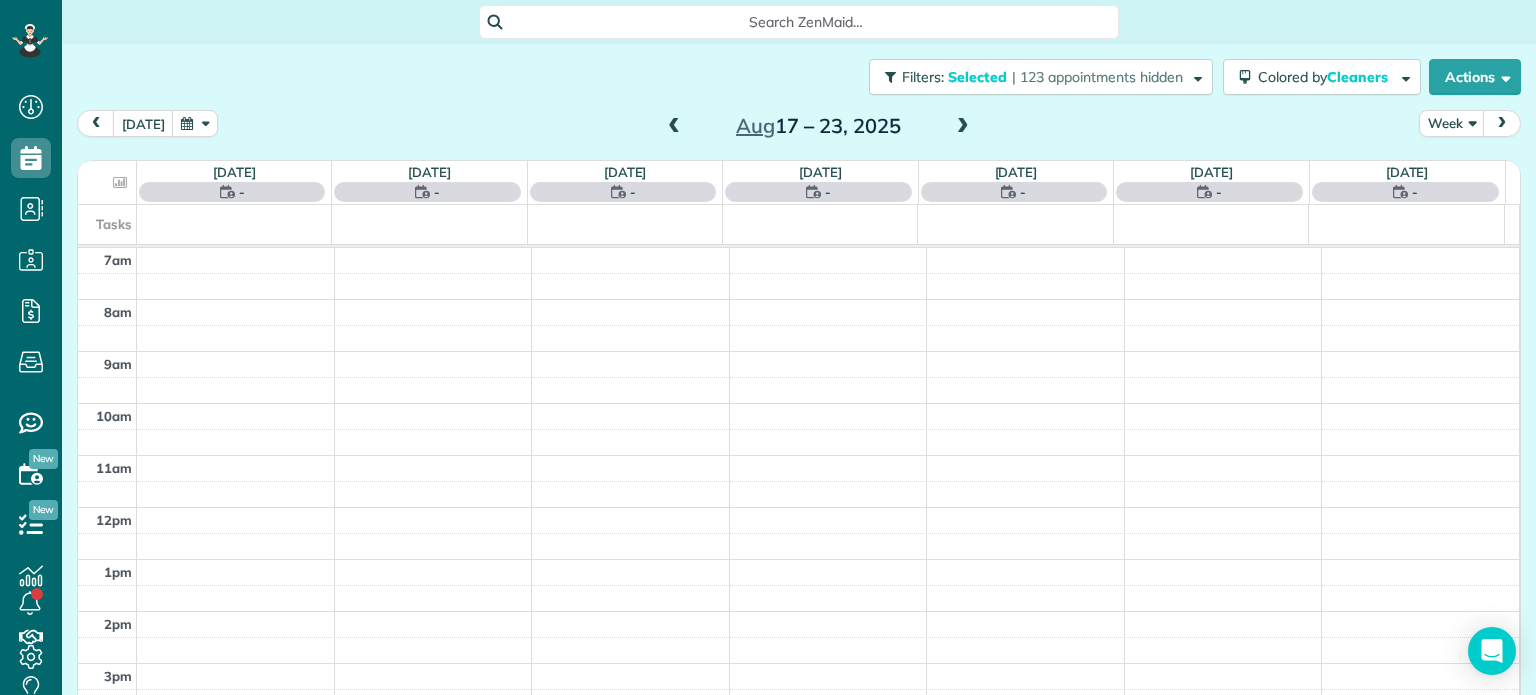 click at bounding box center [674, 127] 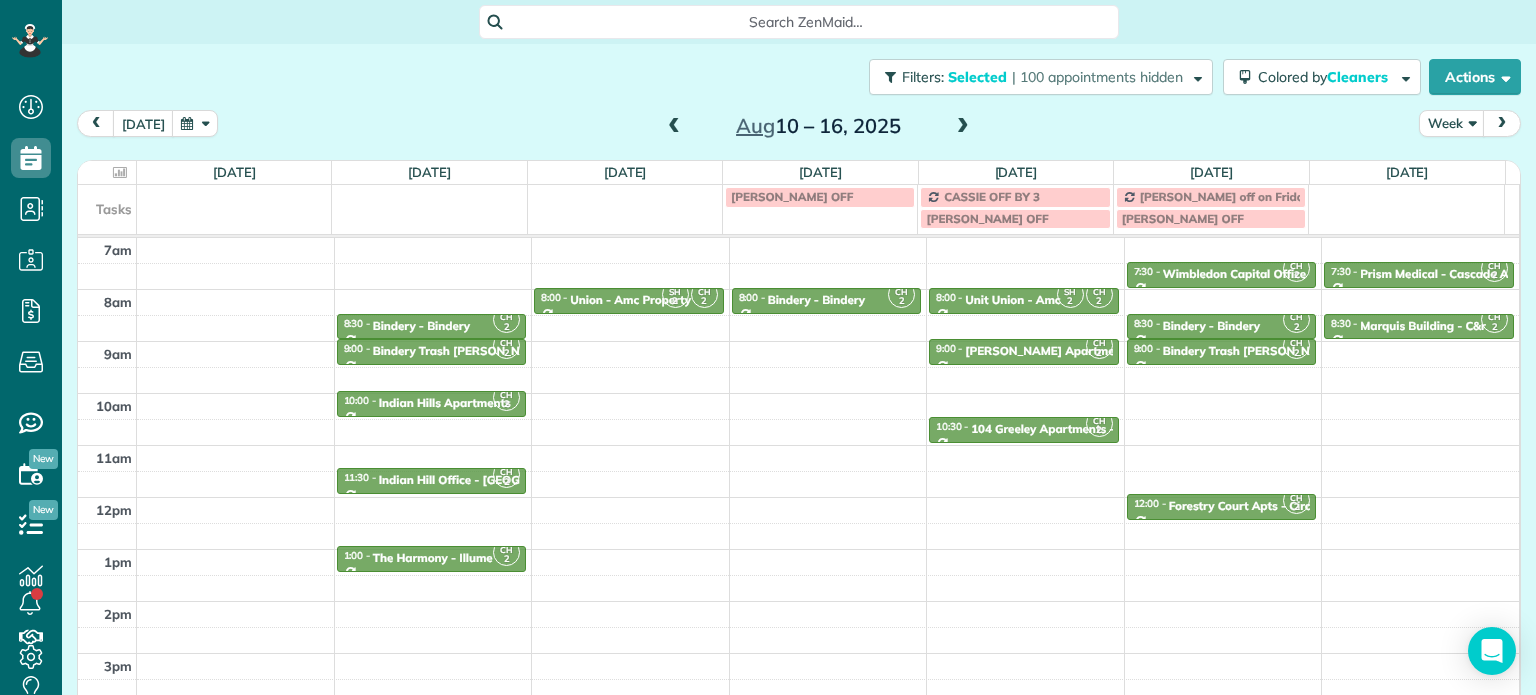 click at bounding box center [674, 127] 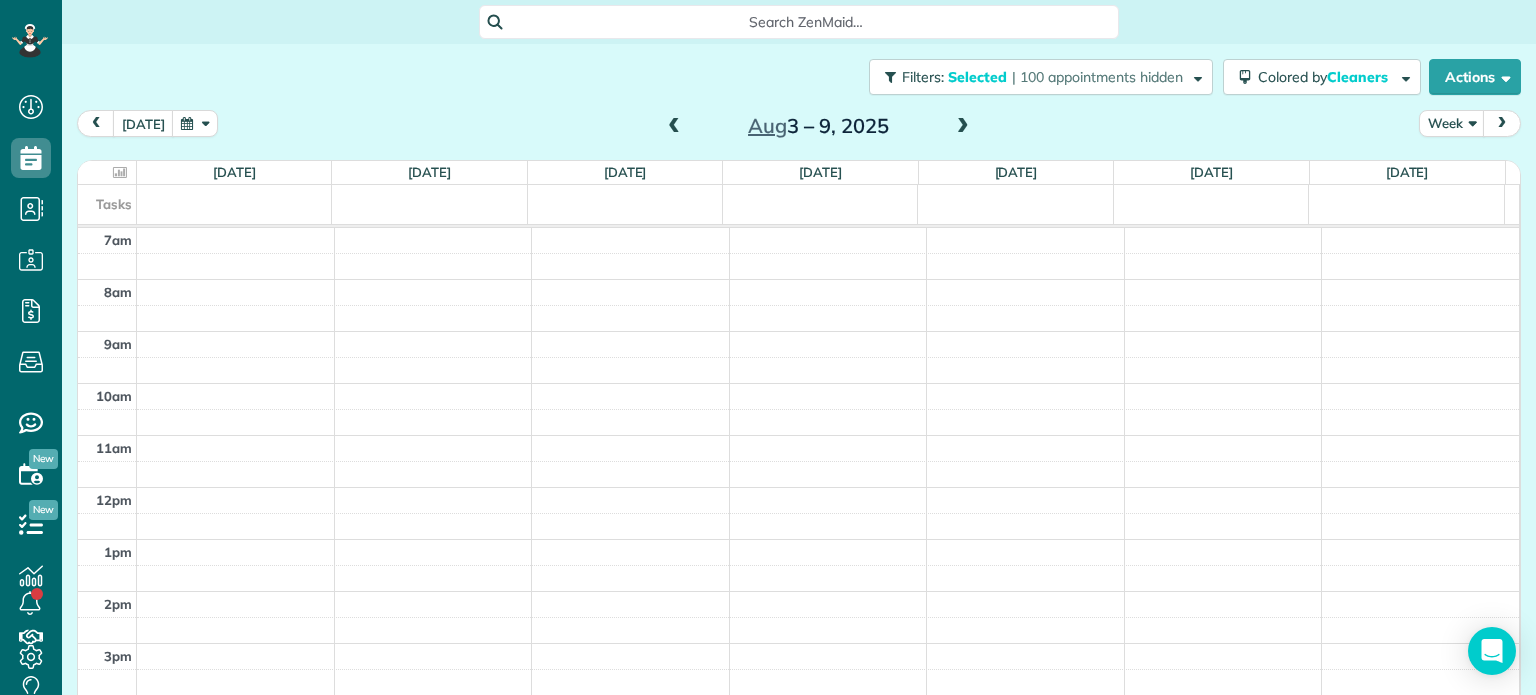 click at bounding box center (674, 127) 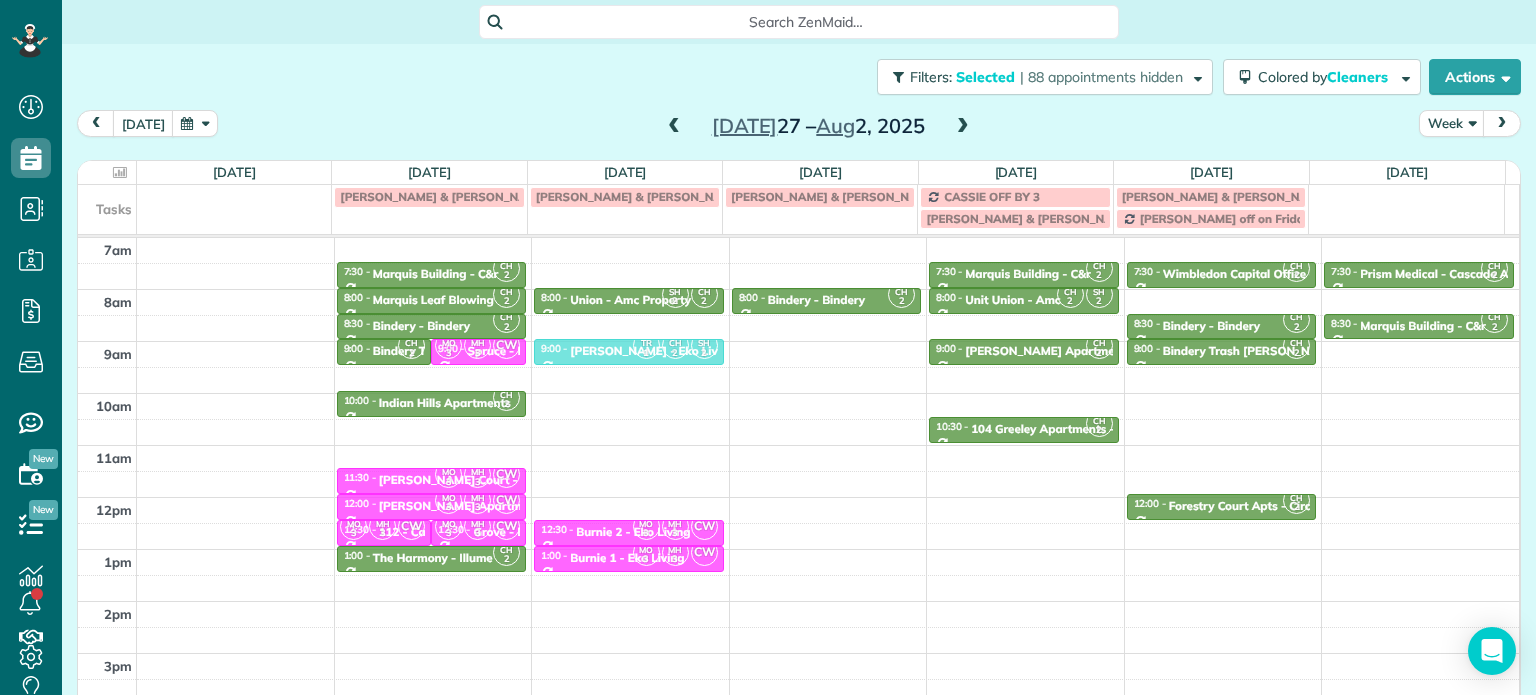 click at bounding box center [674, 127] 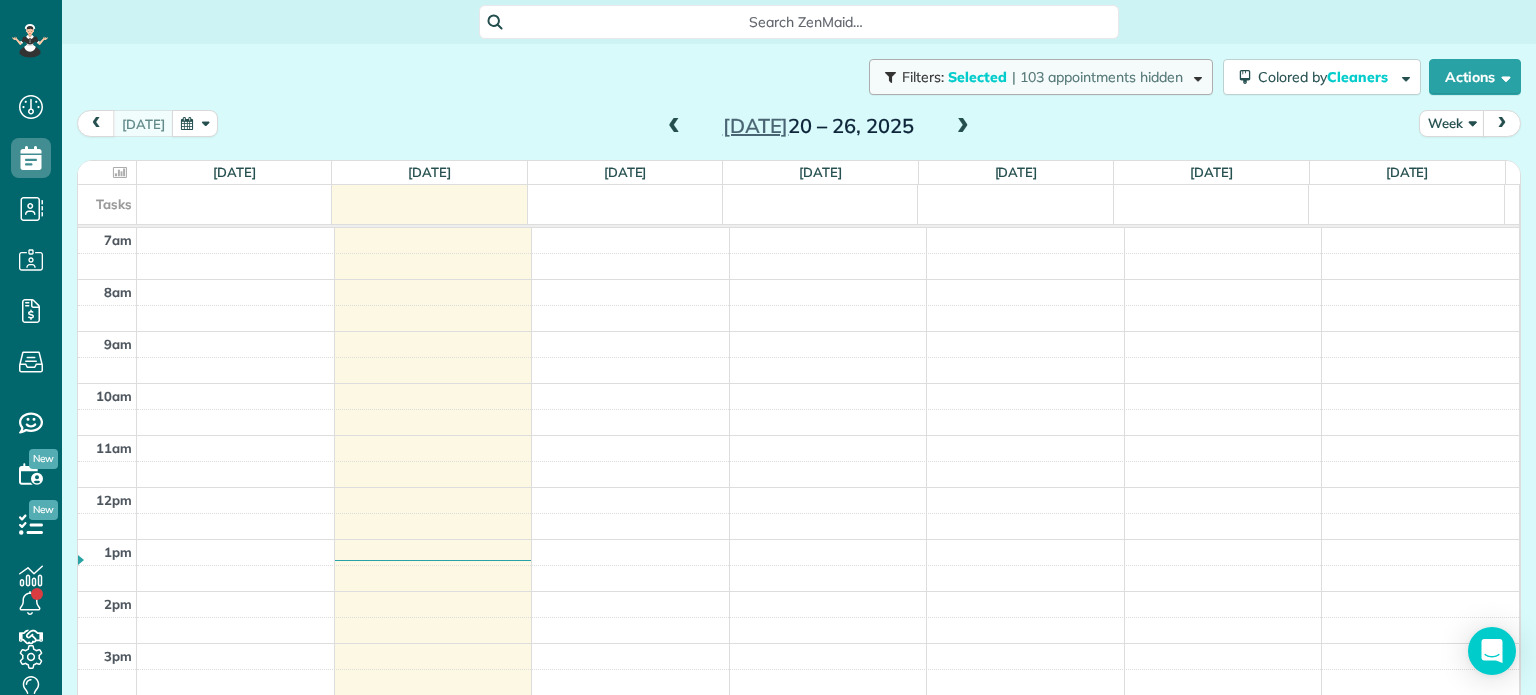 click on "|  103 appointments hidden" at bounding box center [1097, 77] 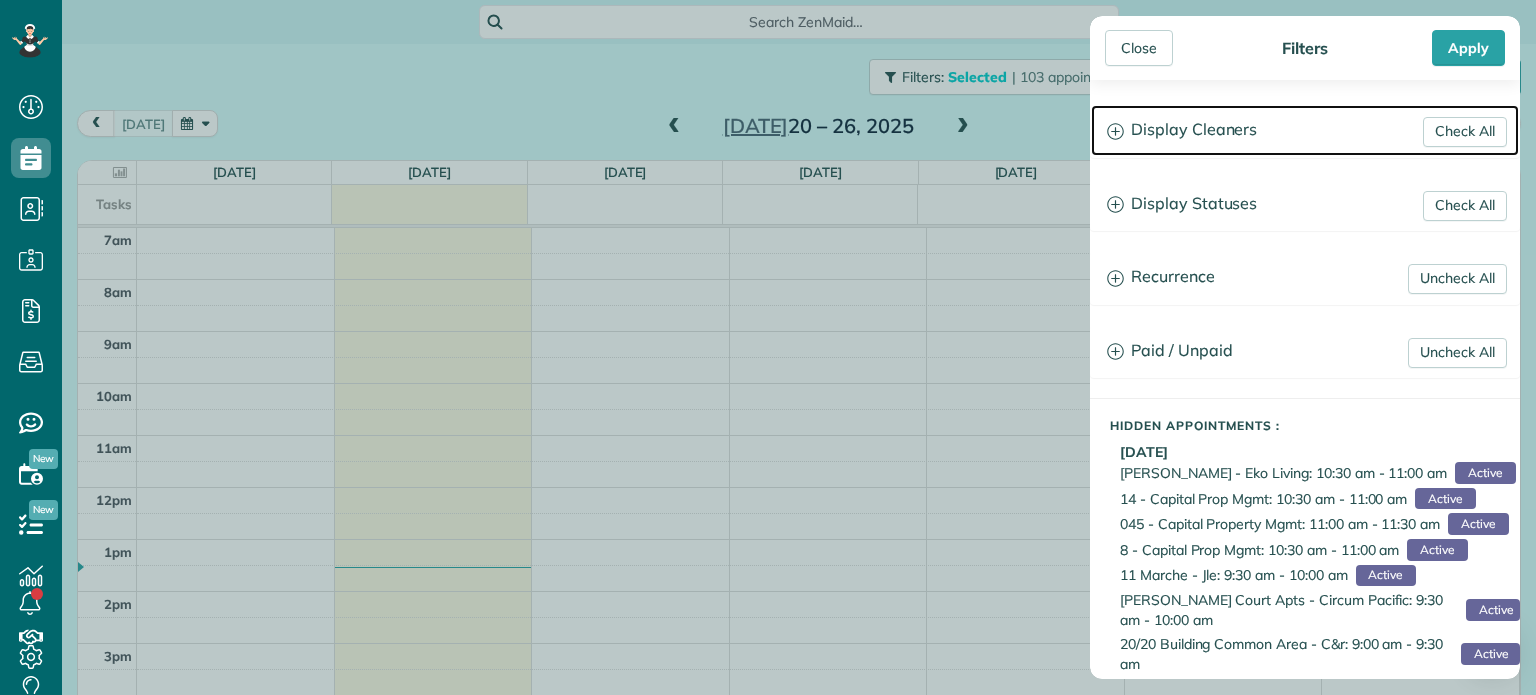 click on "Display Cleaners" at bounding box center [1305, 130] 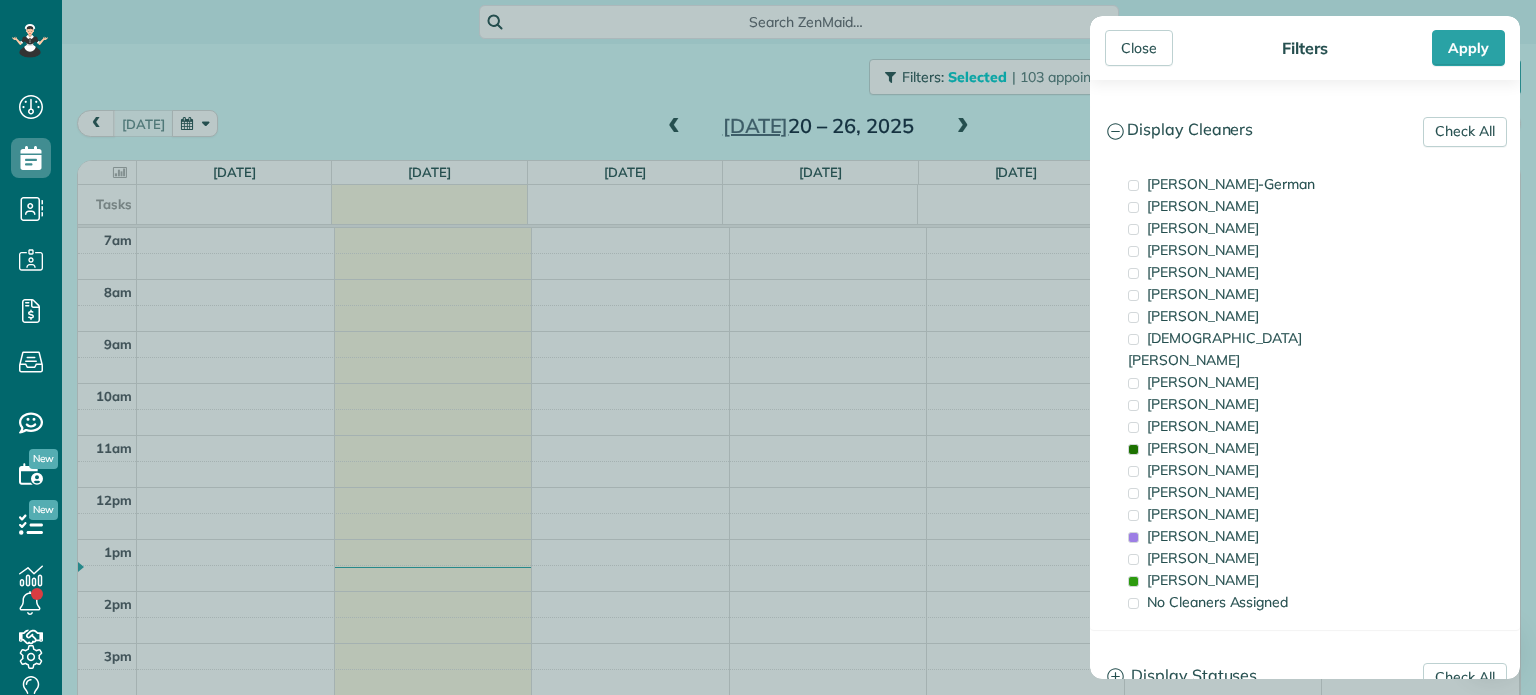click on "Close
Filters
Apply
Check All
Display Cleaners
[PERSON_NAME]-German
[PERSON_NAME]
[PERSON_NAME]
[PERSON_NAME]
[PERSON_NAME]
[PERSON_NAME]
[PERSON_NAME]" at bounding box center (768, 347) 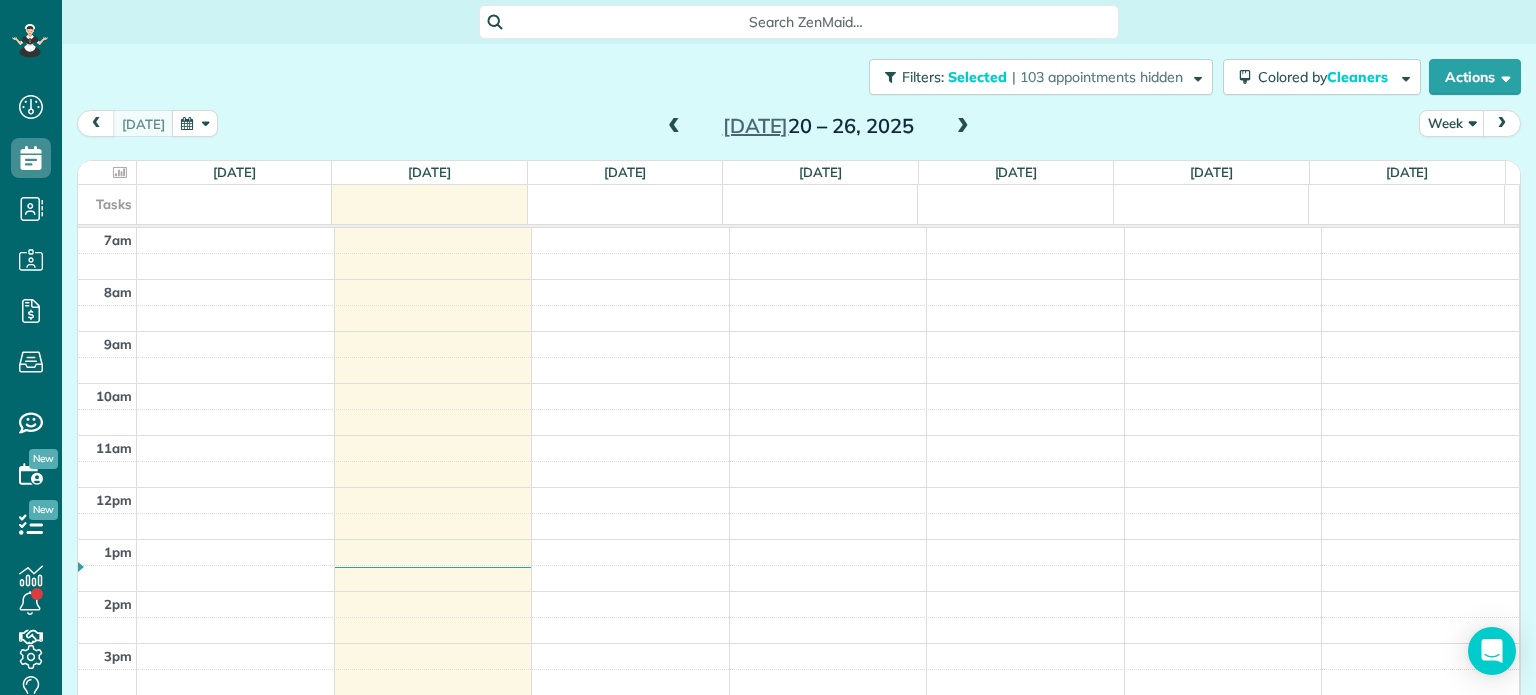 click at bounding box center [674, 127] 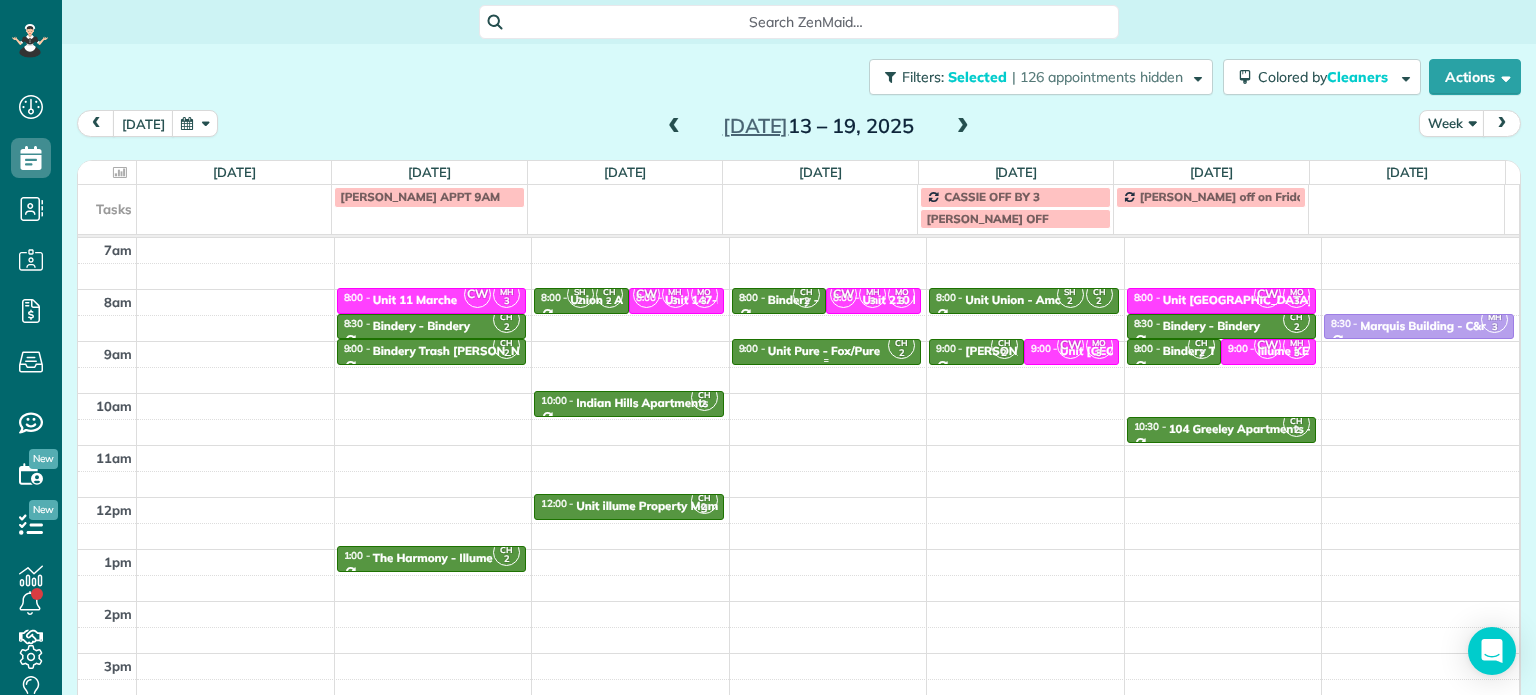click on "Unit Pure - Fox/Pure" at bounding box center (824, 351) 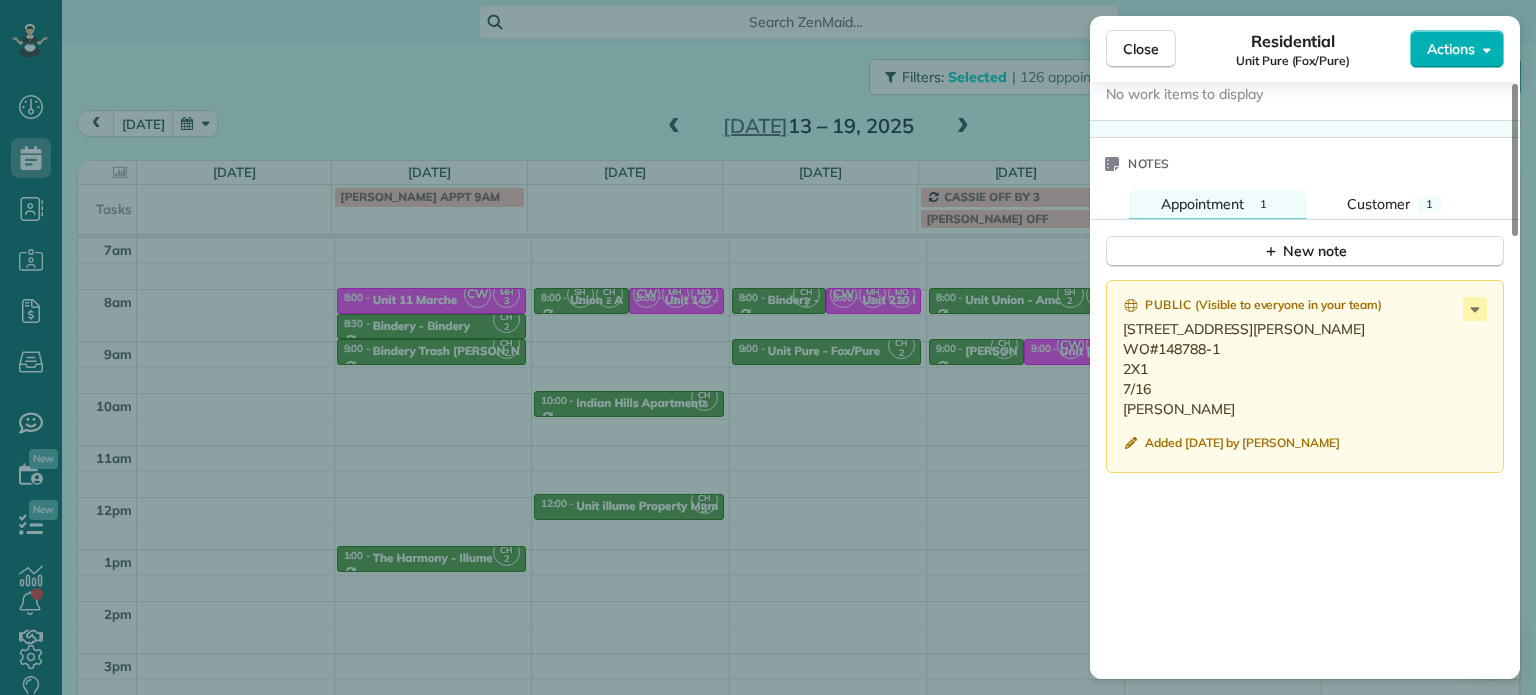 scroll, scrollTop: 1600, scrollLeft: 0, axis: vertical 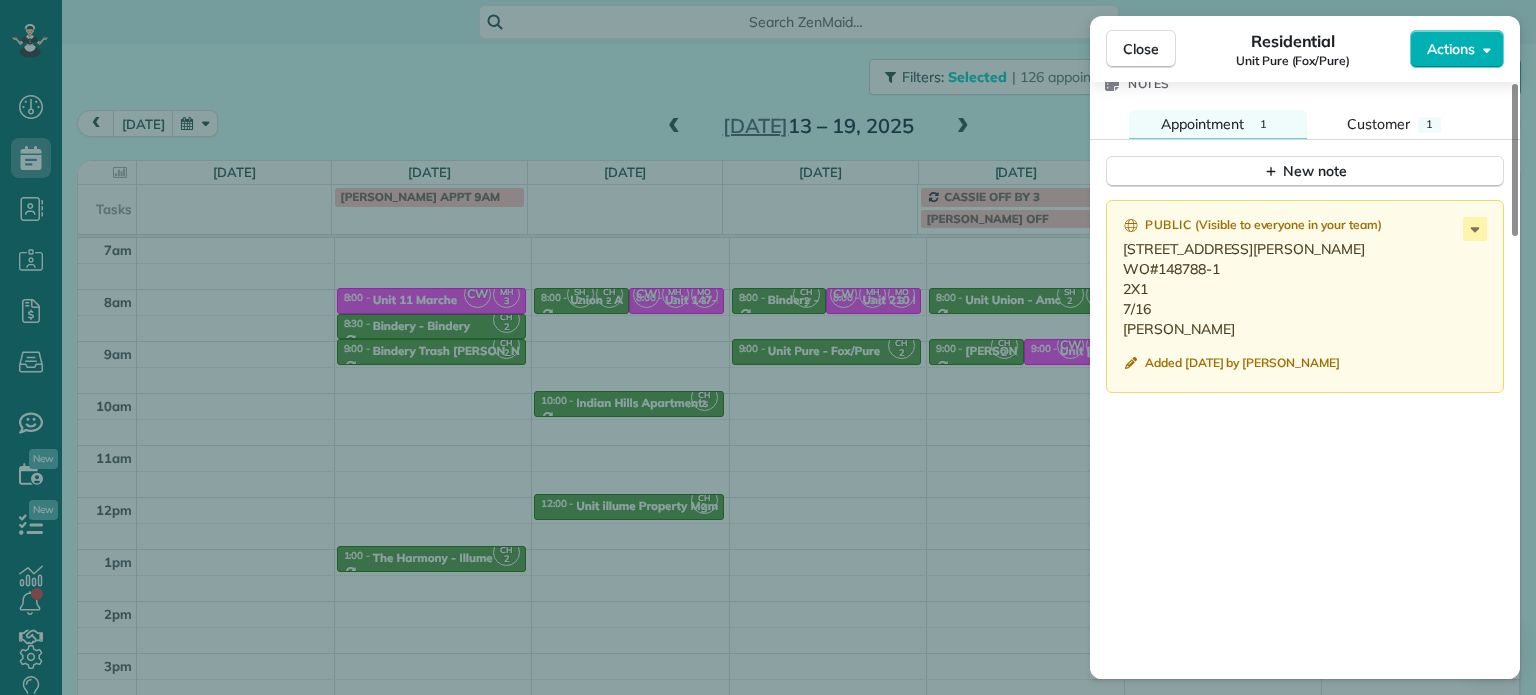 drag, startPoint x: 1251, startPoint y: 274, endPoint x: 1120, endPoint y: 258, distance: 131.97348 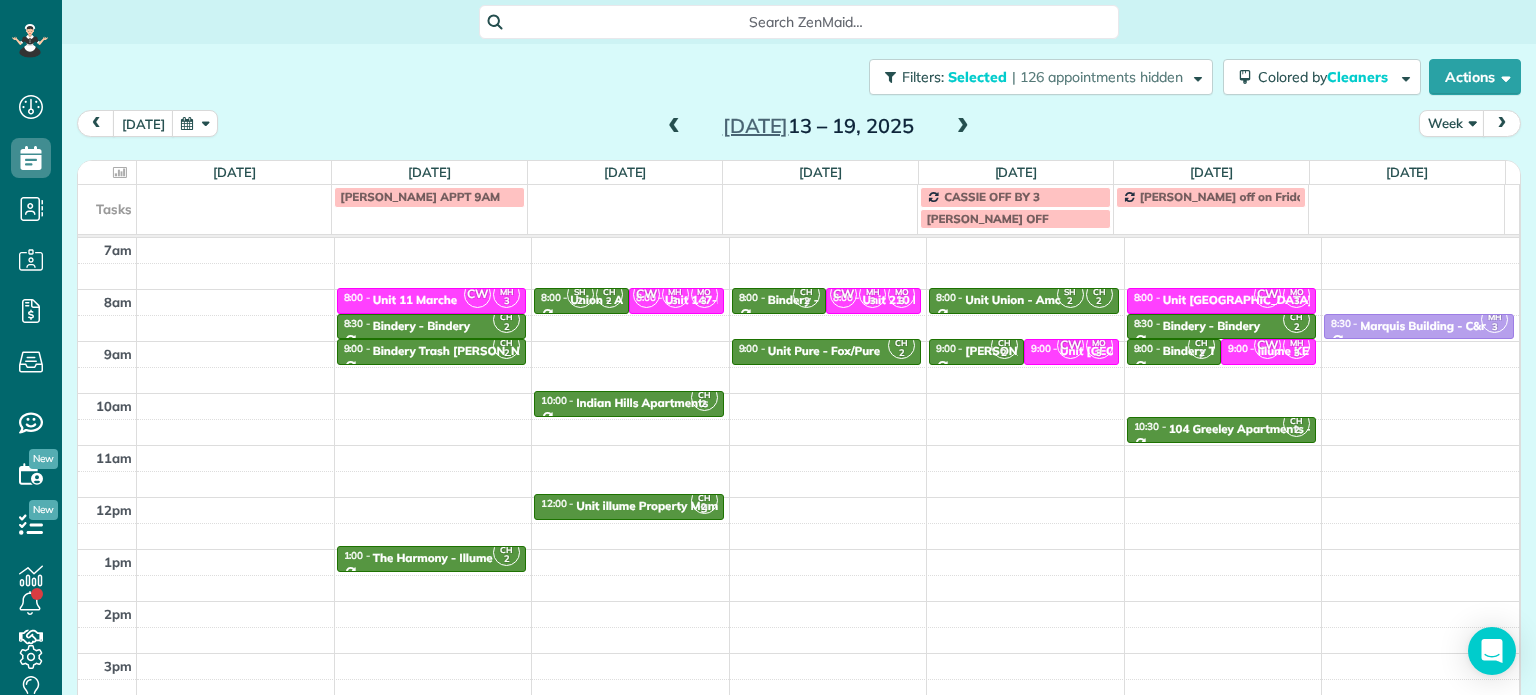 click at bounding box center [963, 127] 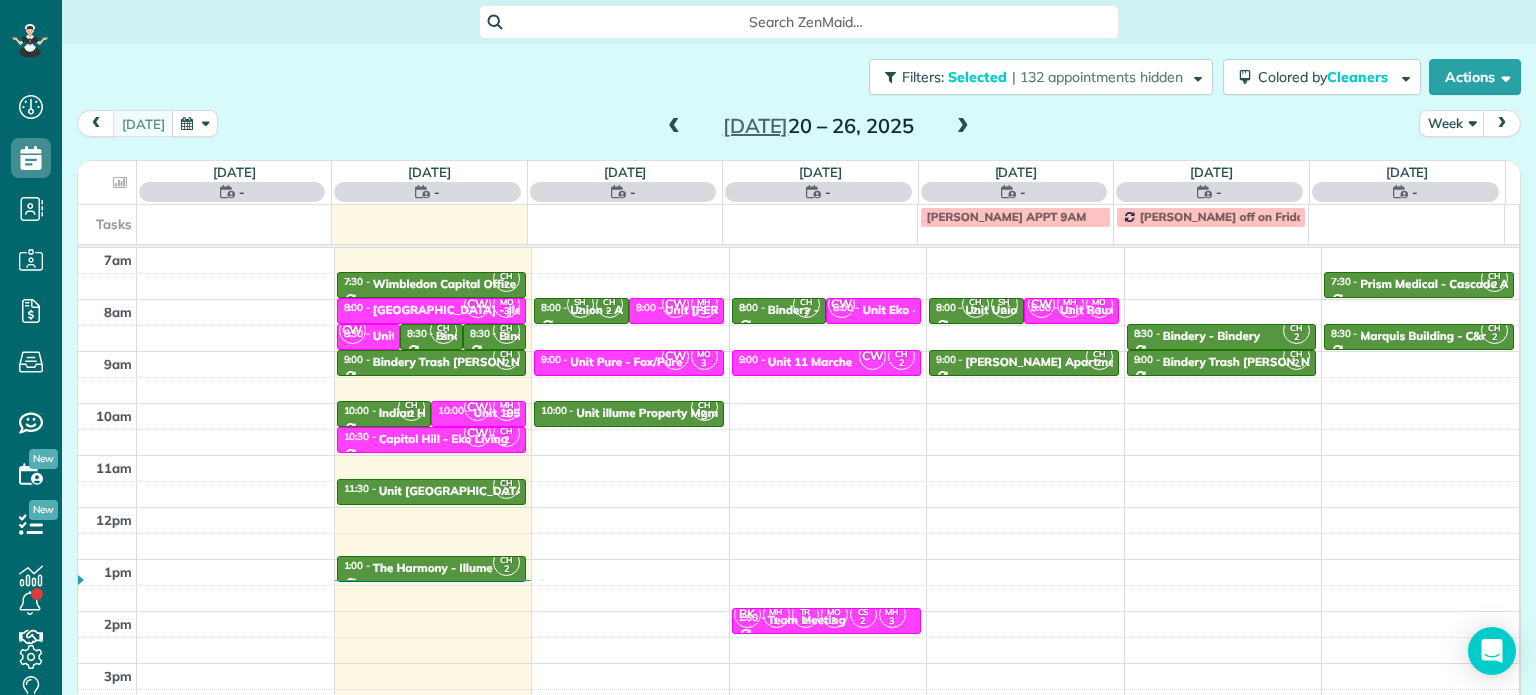 click on "4am 5am 6am 7am 8am 9am 10am 11am 12pm 1pm 2pm 3pm 4pm 5pm CH 2 6:00 - 6:30 Prism Medical - Cascade Aids Project [PHONE_NUMBER] [STREET_ADDRESS] CH 2 7:30 - 8:00 [GEOGRAPHIC_DATA] - Prime [STREET_ADDRESS] 3 8:00 - 8:[GEOGRAPHIC_DATA] - [GEOGRAPHIC_DATA][STREET_ADDRESS][PERSON_NAME] MH 3 MZ CW 8:30 - 9:00 Unit [GEOGRAPHIC_DATA] - Jle [STREET_ADDRESS] CH 2 8:30 - 9:00 Bindery - Bindery (971) 221-[GEOGRAPHIC_DATA][STREET_ADDRESS] CH 2 8:30 - 9:00 Bindery SE Bathrooms - Bindery Se Bathrooms [PHONE_NUMBER] [STREET_ADDRESS] 2 9:00 - 9:30 Bindery Trash [PERSON_NAME] [STREET_ADDRESS] CH 2 10:00 - 10:30 [GEOGRAPHIC_DATA] [STREET_ADDRESS] CW MH 3 10:00 - 10:30 Unit 195 - [GEOGRAPHIC_DATA] - Capital [STREET_ADDRESS] CW CH 2 10:30 - 11:00 [GEOGRAPHIC_DATA] - Eko Living [STREET_ADDRESS]" at bounding box center [798, 455] 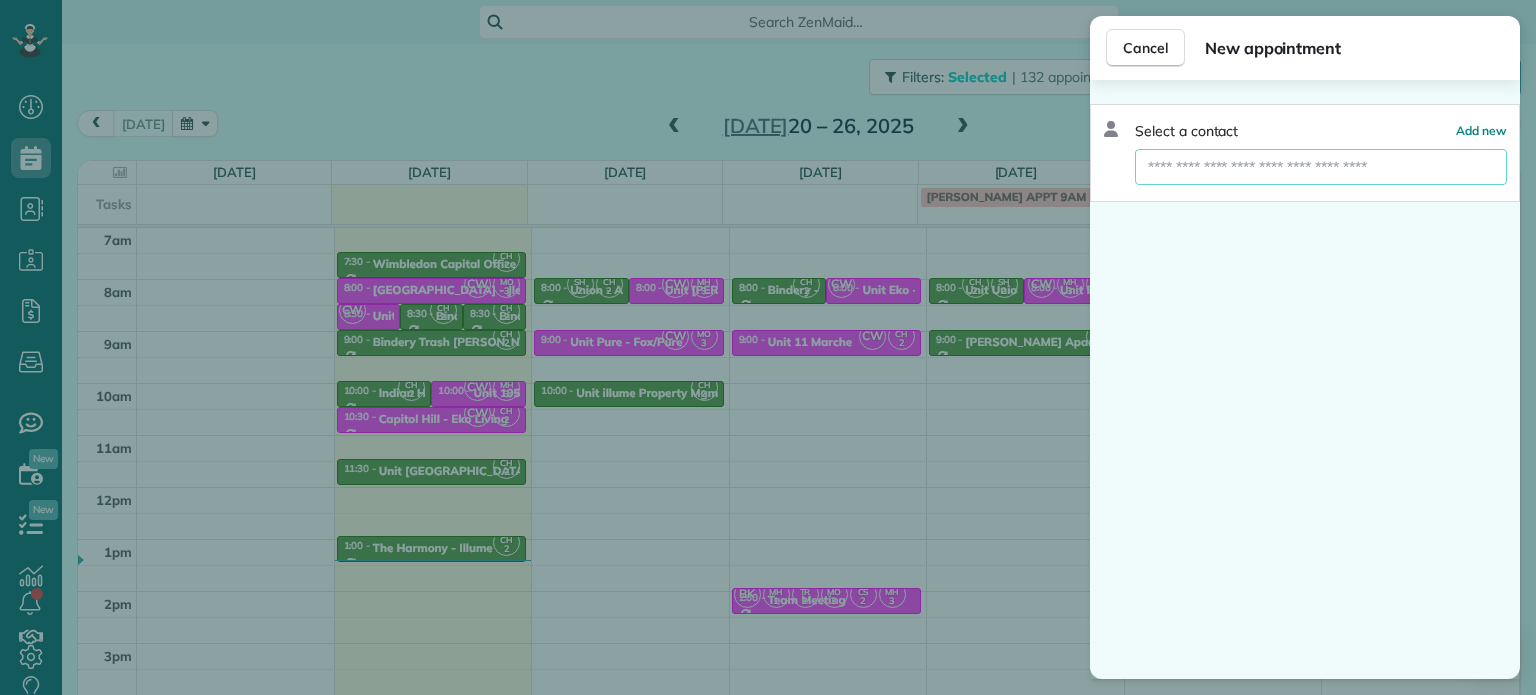 click at bounding box center (1321, 167) 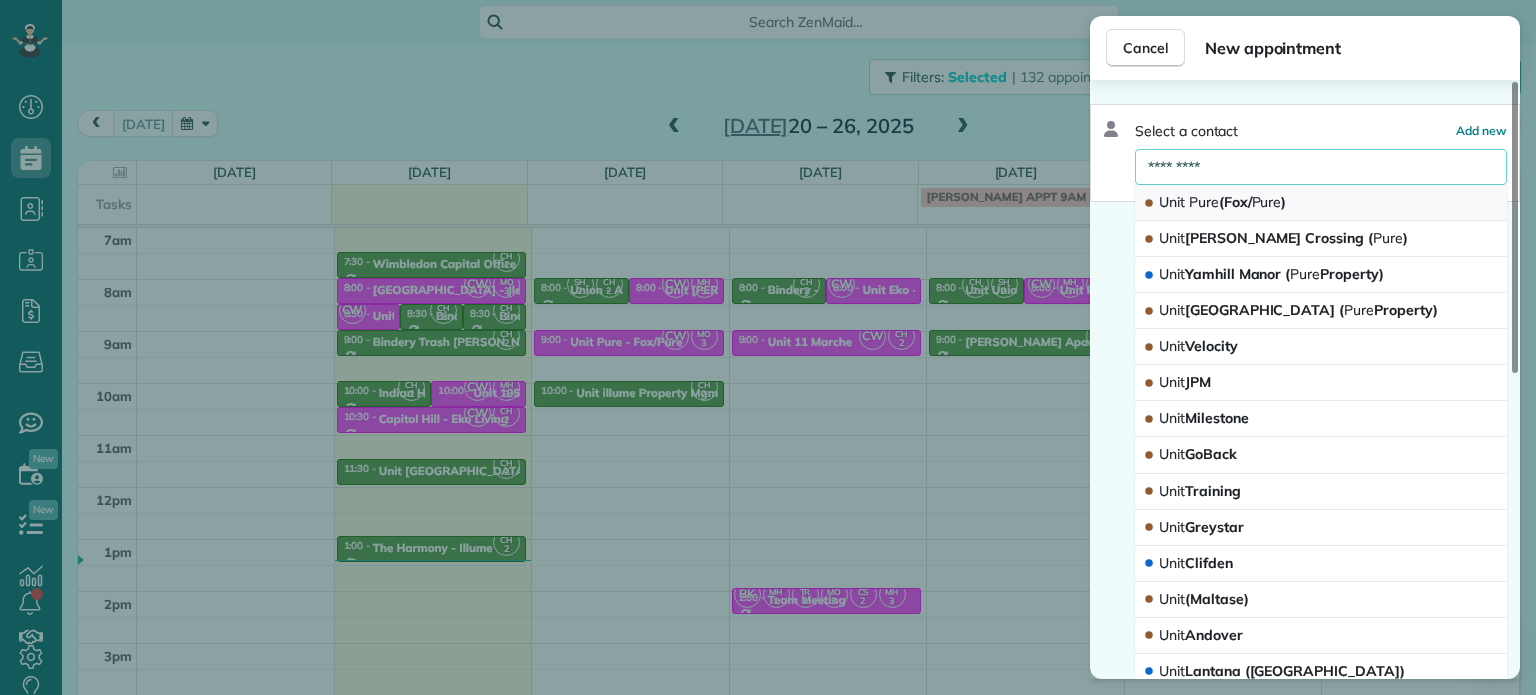 type on "*********" 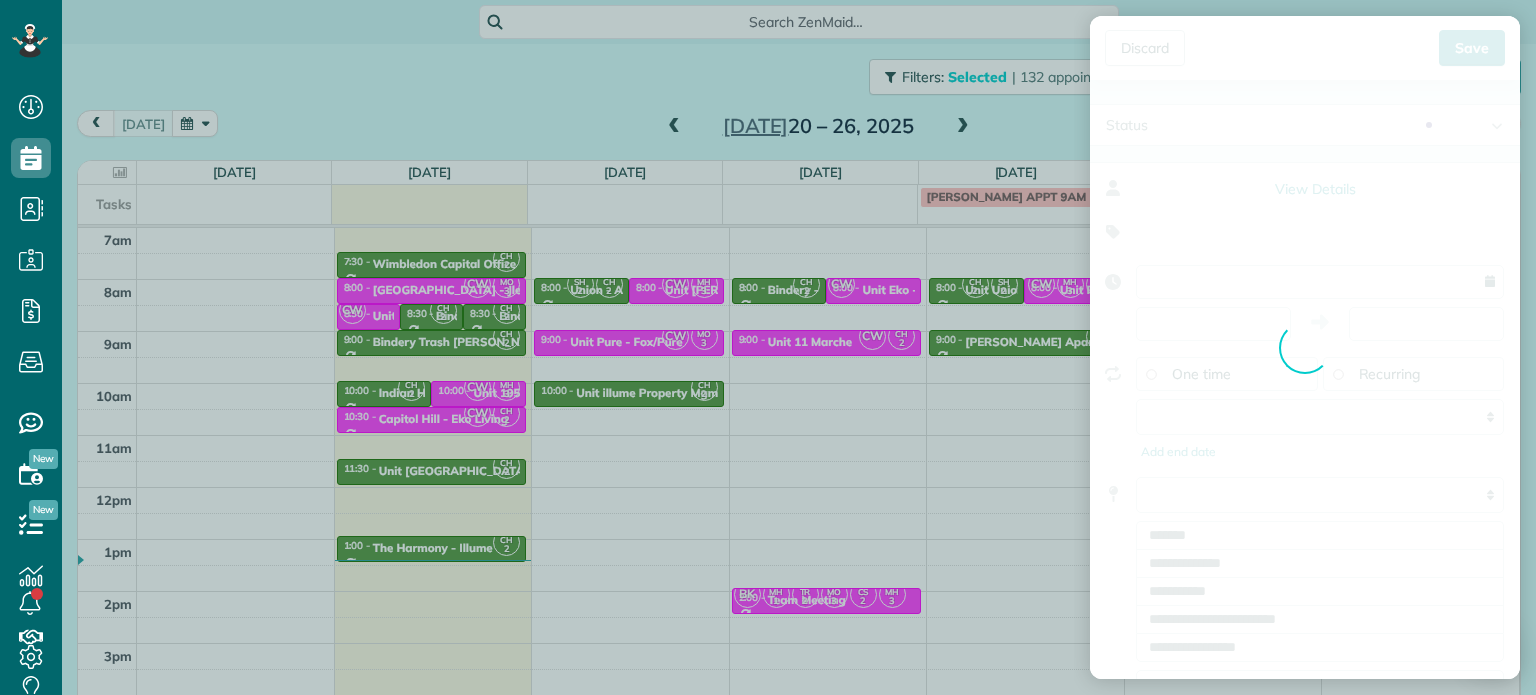 type on "**********" 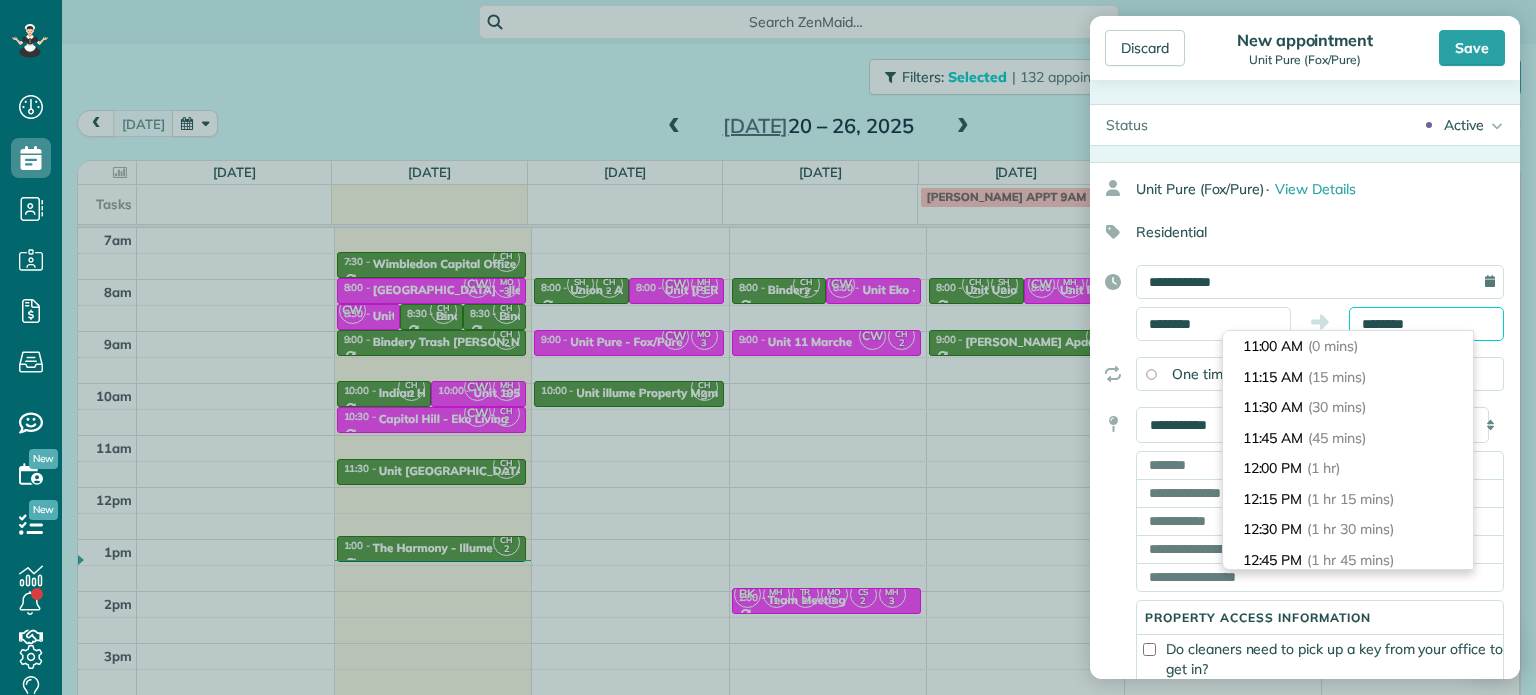 click on "********" at bounding box center (1426, 324) 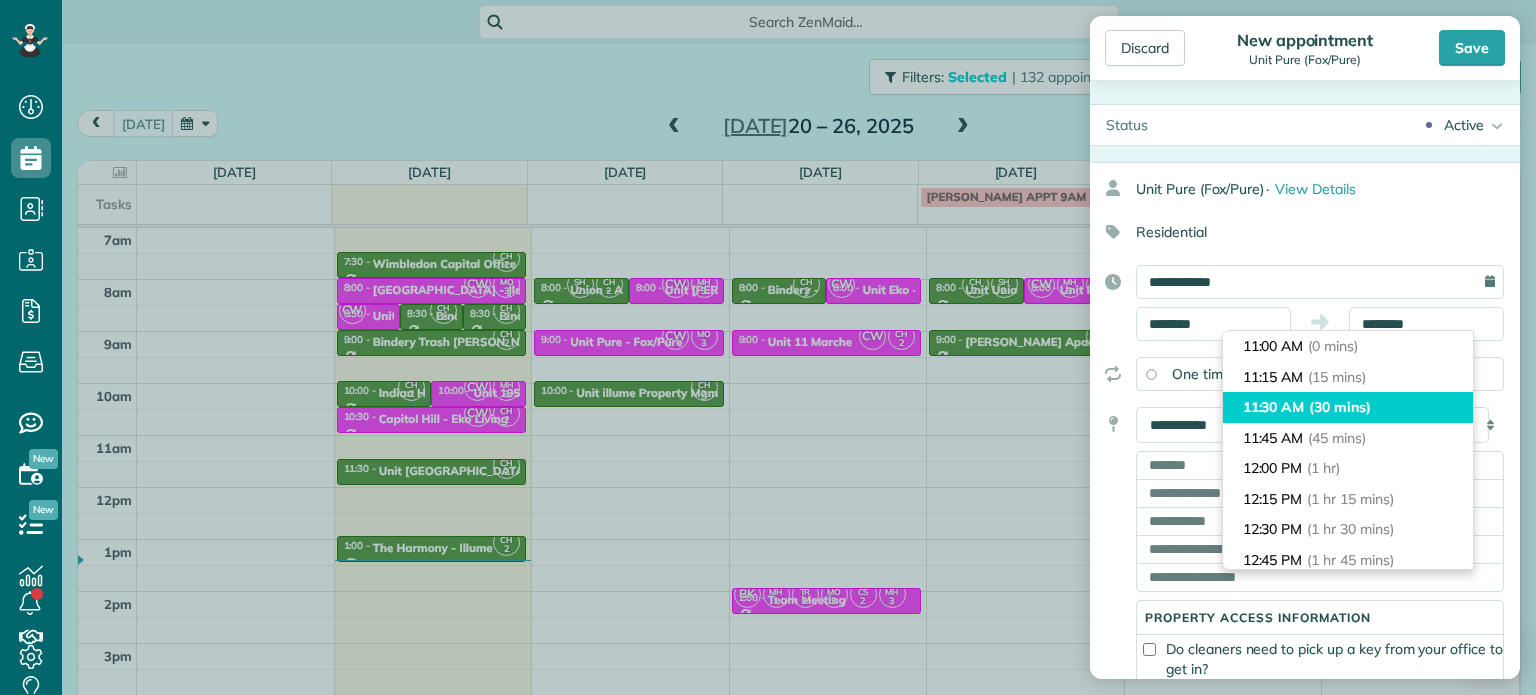 type on "********" 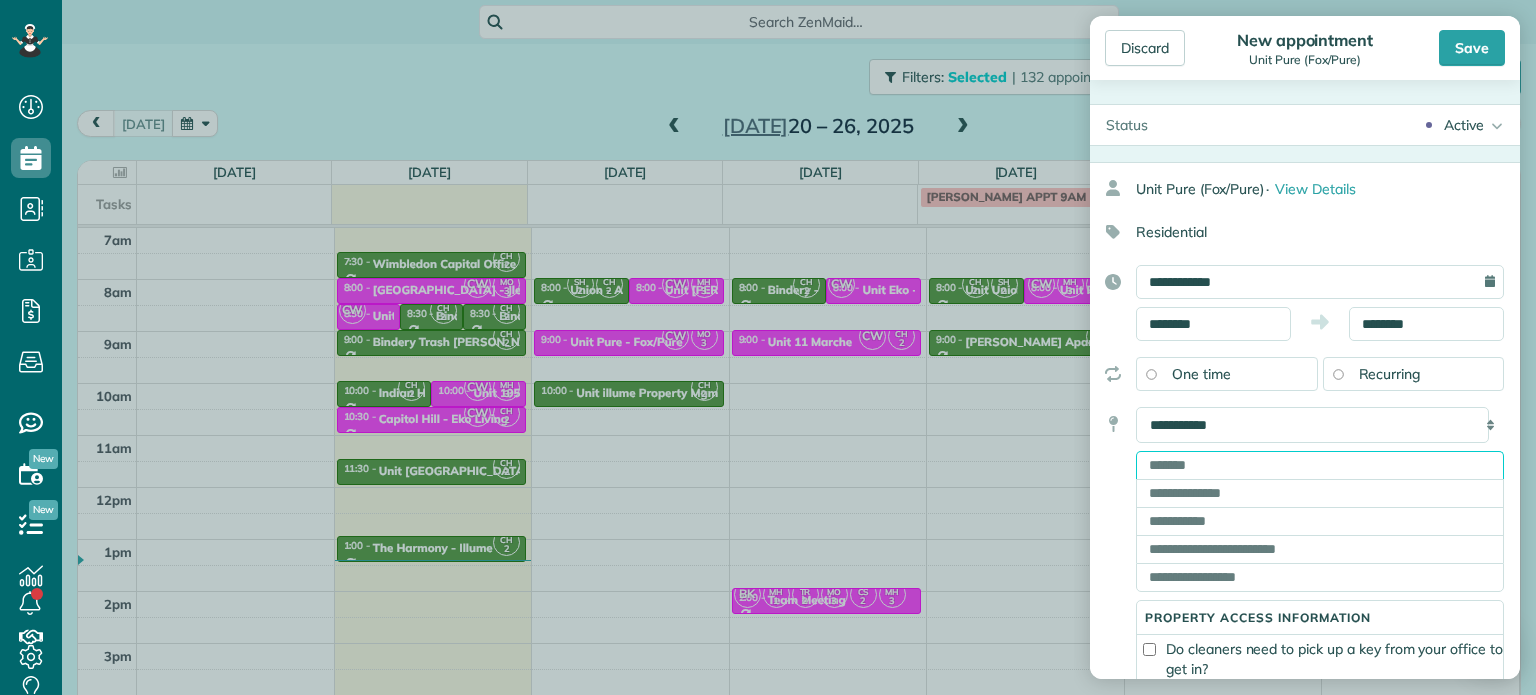 click at bounding box center (1320, 465) 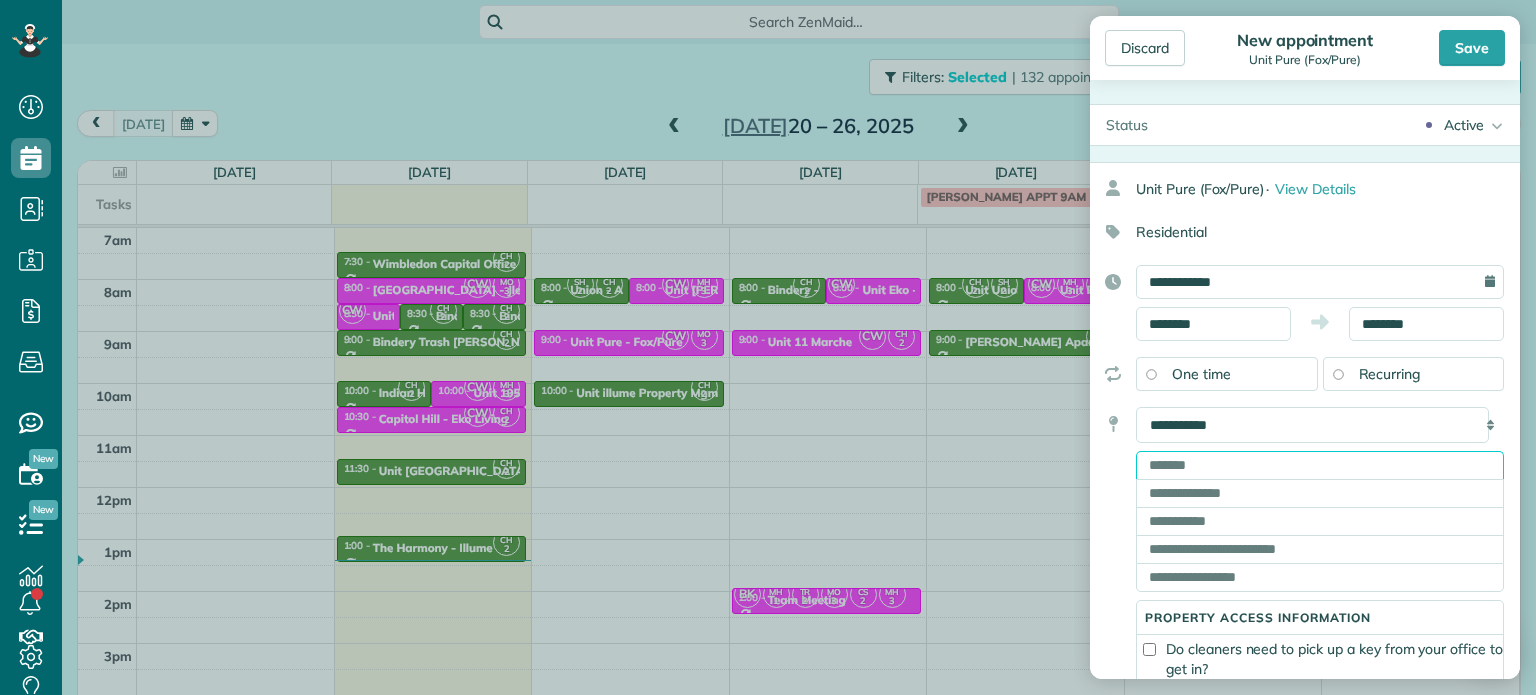 paste on "**********" 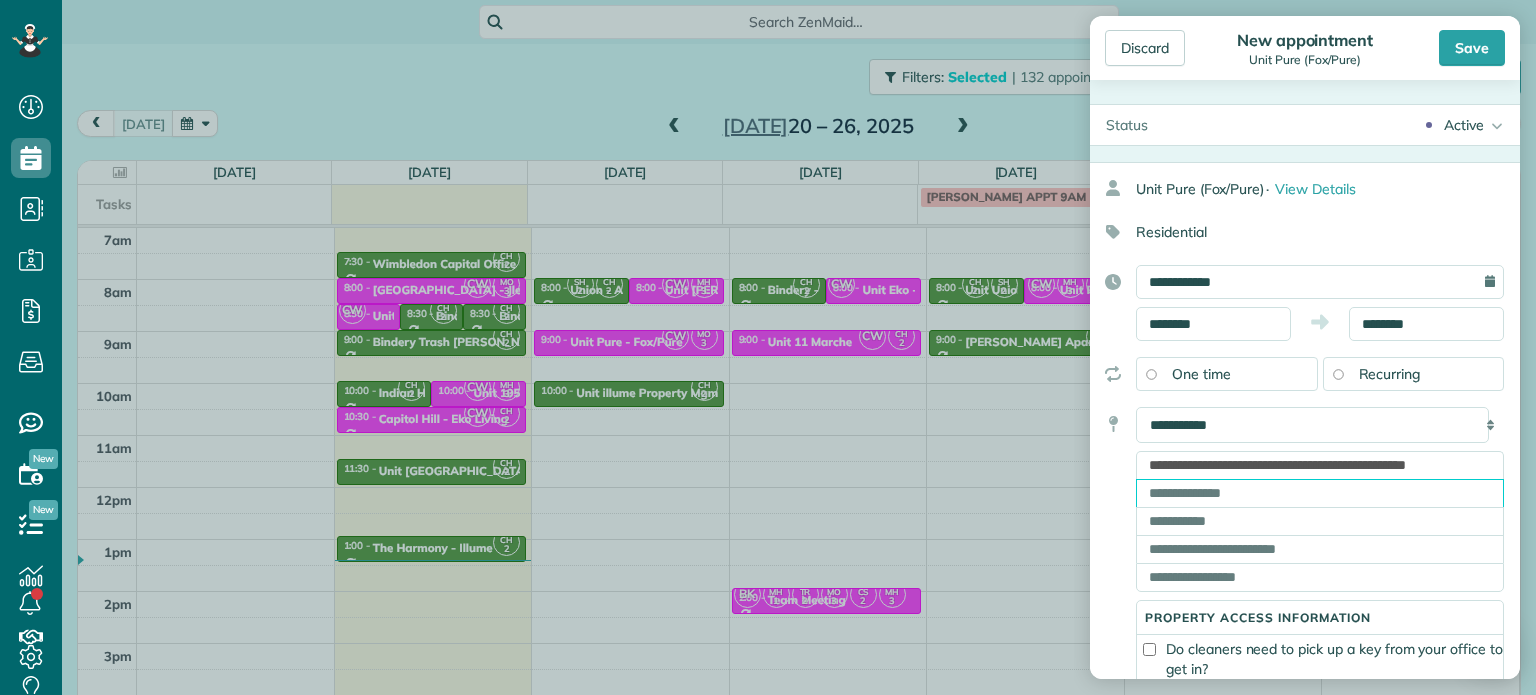 type on "**********" 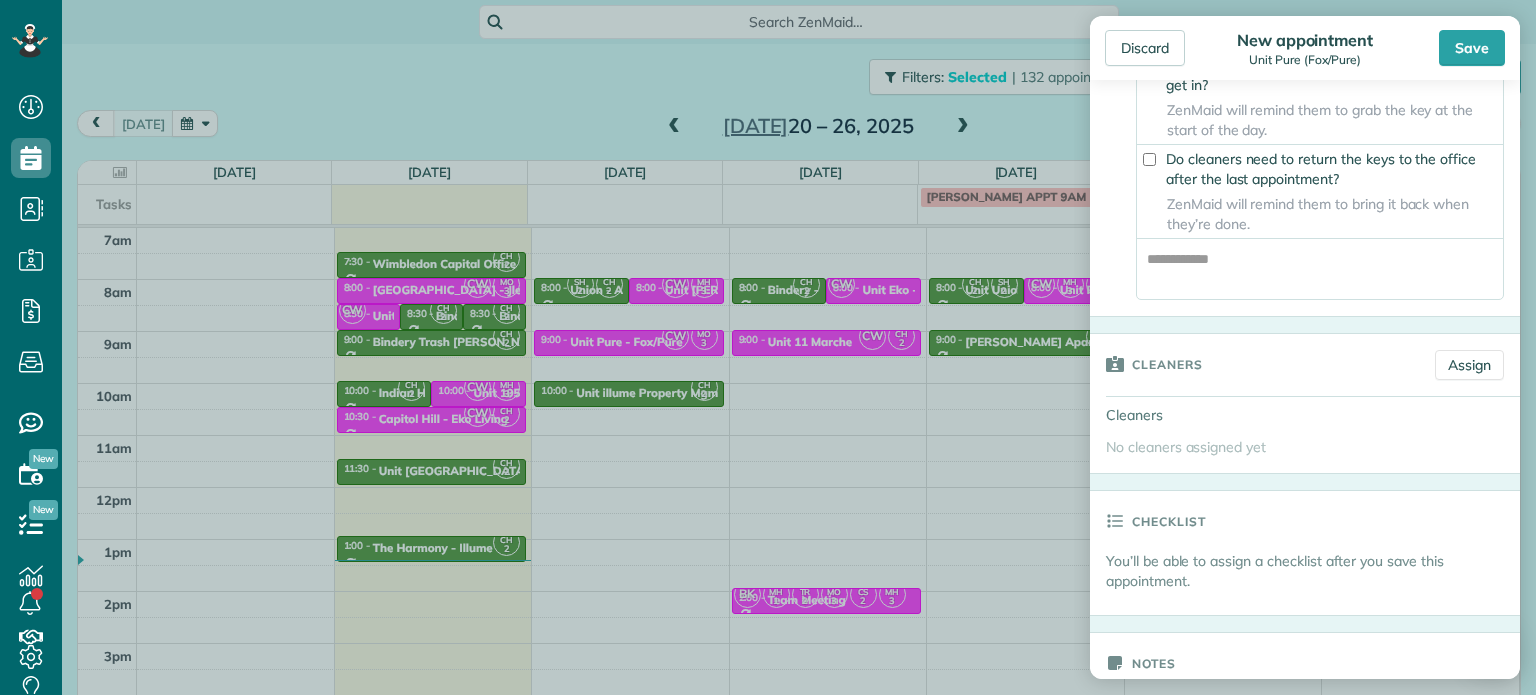 scroll, scrollTop: 700, scrollLeft: 0, axis: vertical 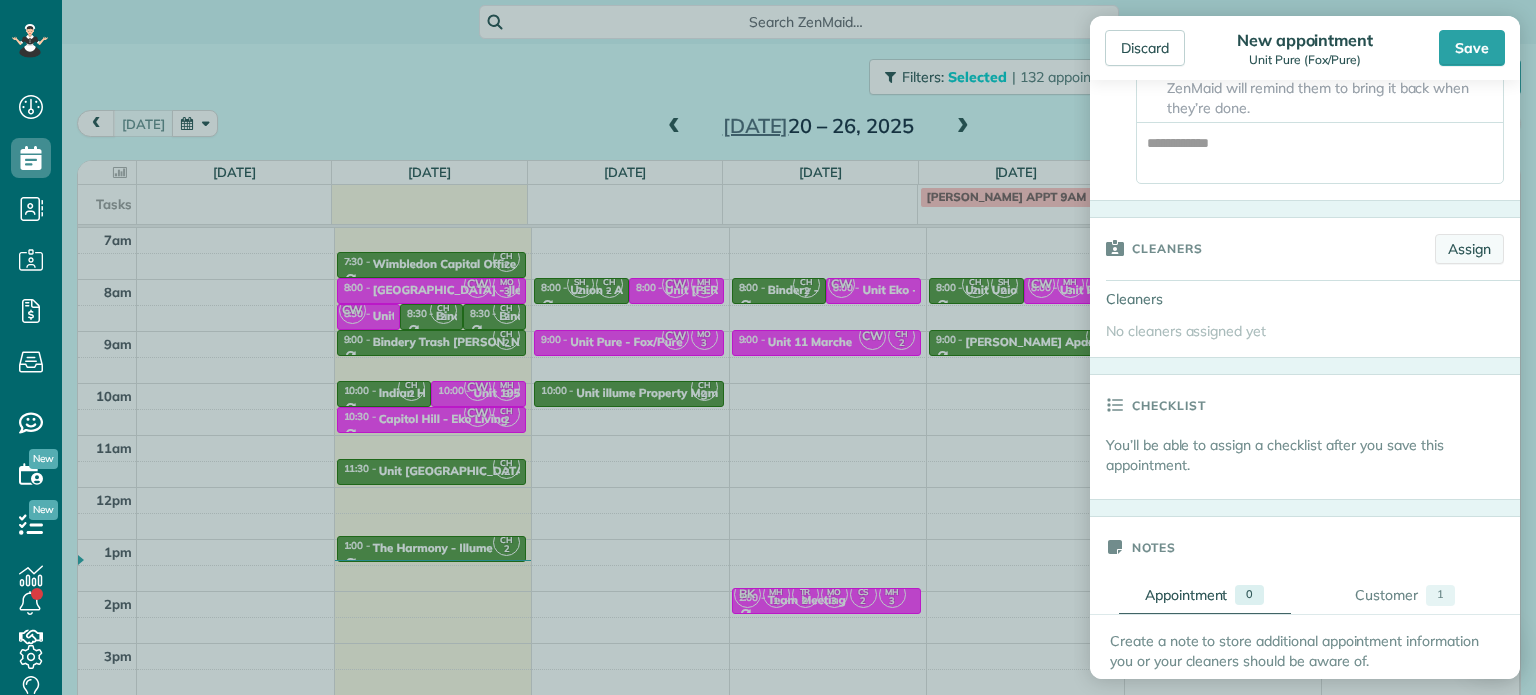click on "Assign" at bounding box center [1469, 249] 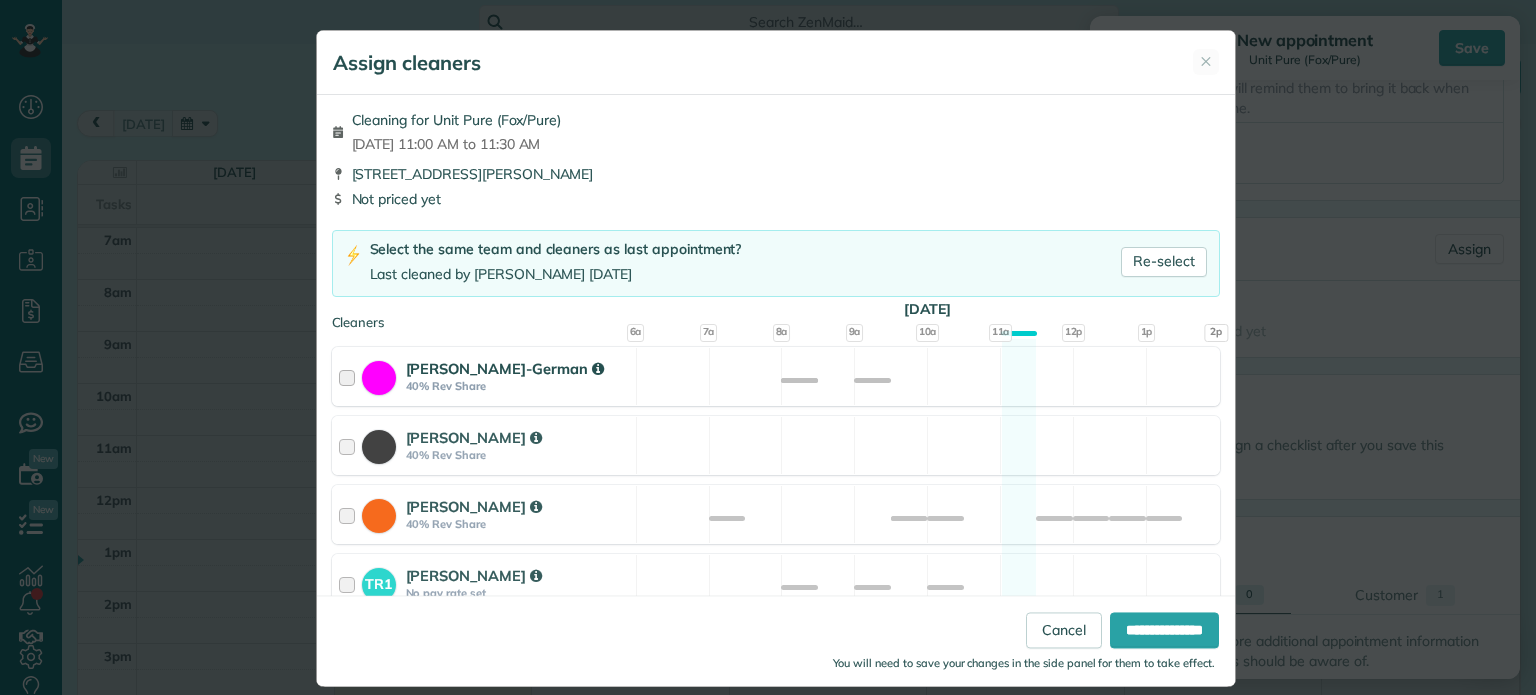 click on "[PERSON_NAME]-German
40% Rev Share
Available" at bounding box center (776, 376) 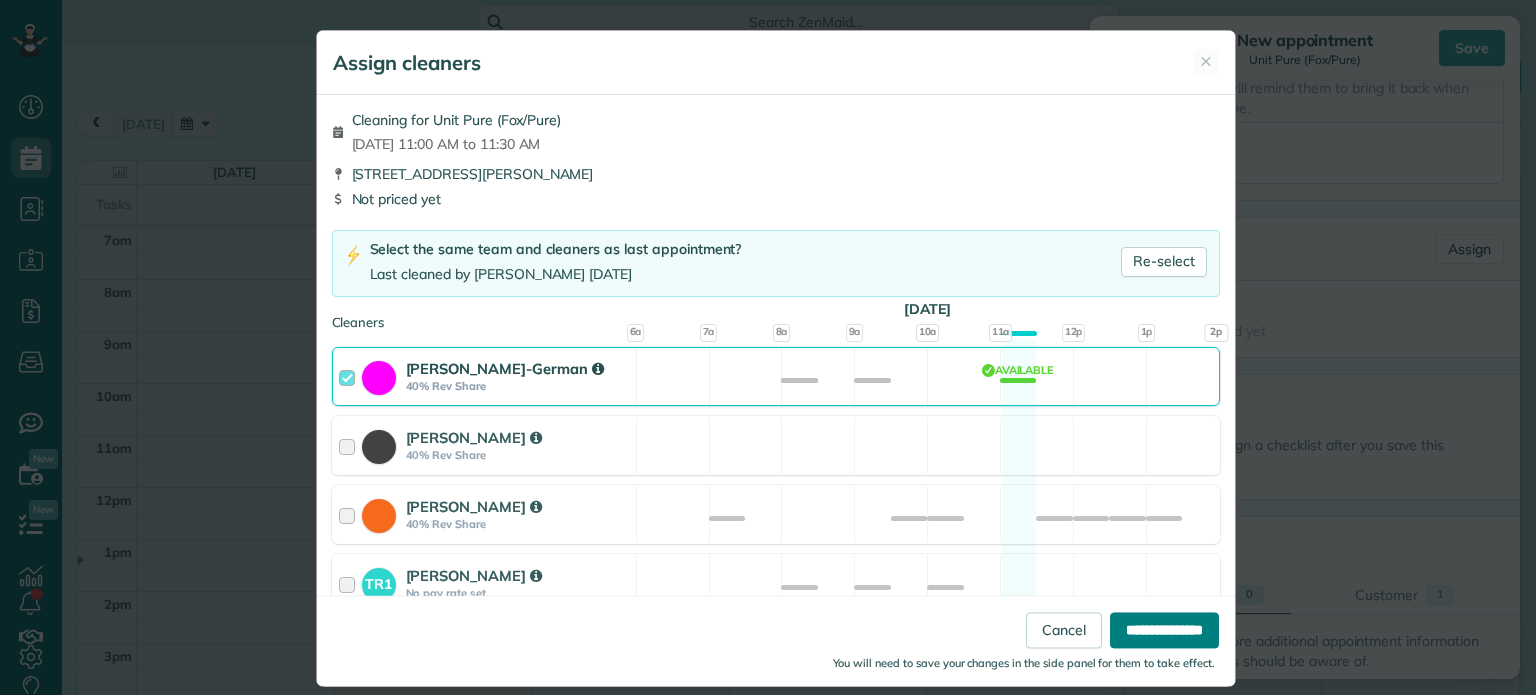 click on "**********" at bounding box center (1164, 631) 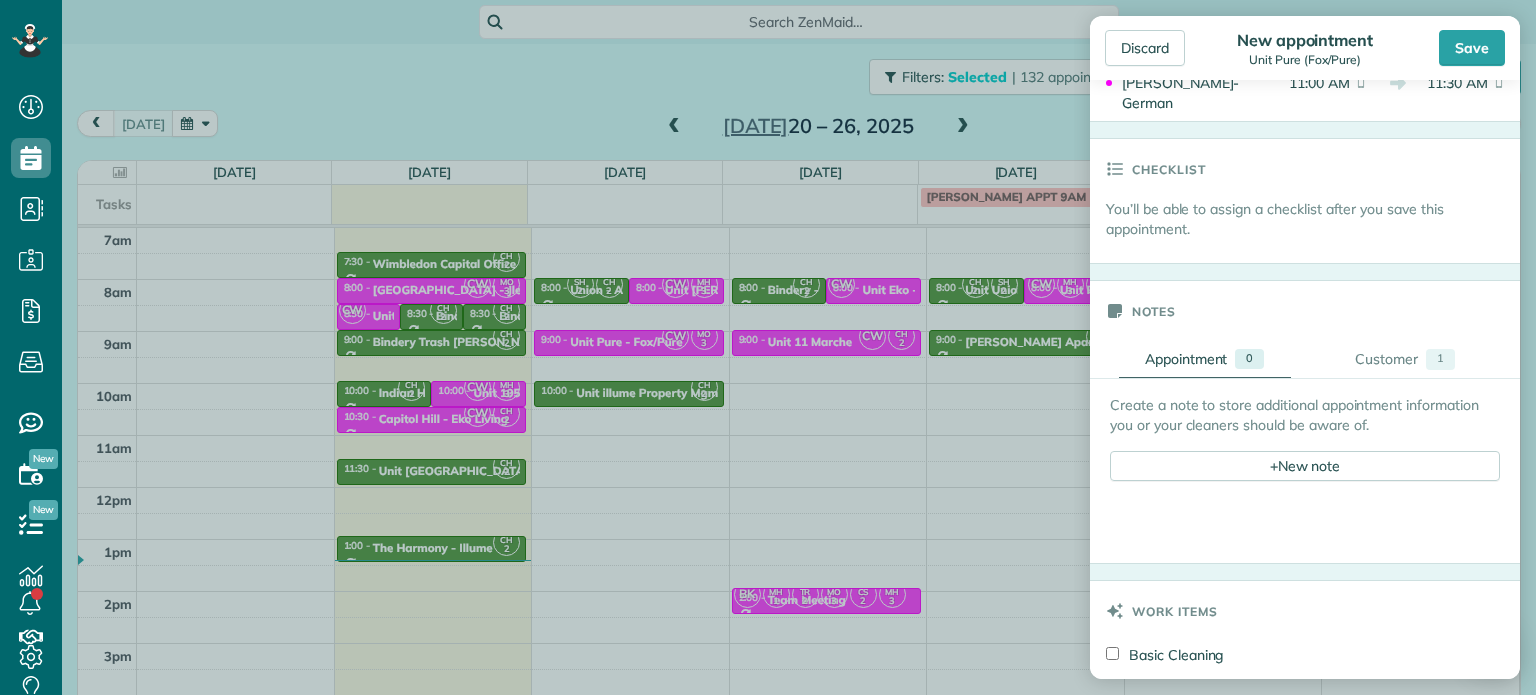 scroll, scrollTop: 1164, scrollLeft: 0, axis: vertical 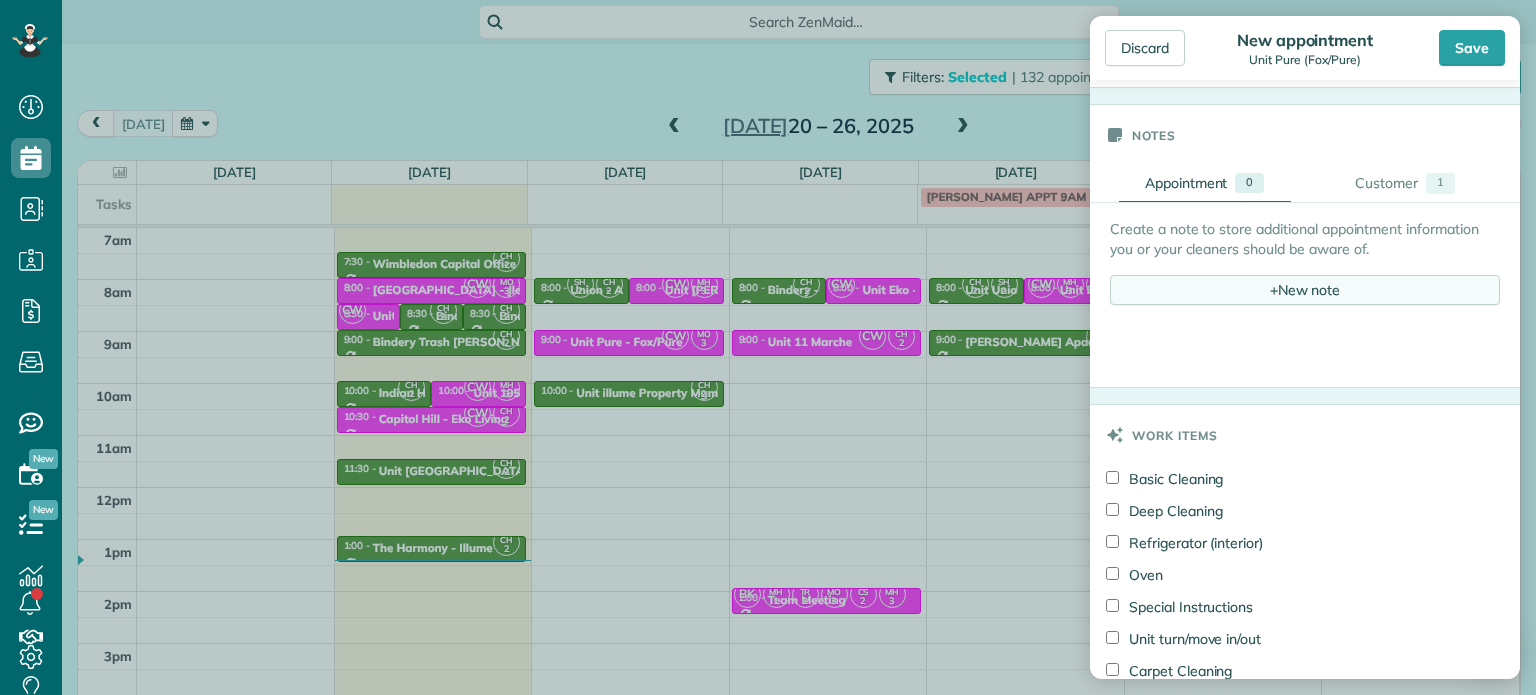 click on "+ New note" at bounding box center [1305, 290] 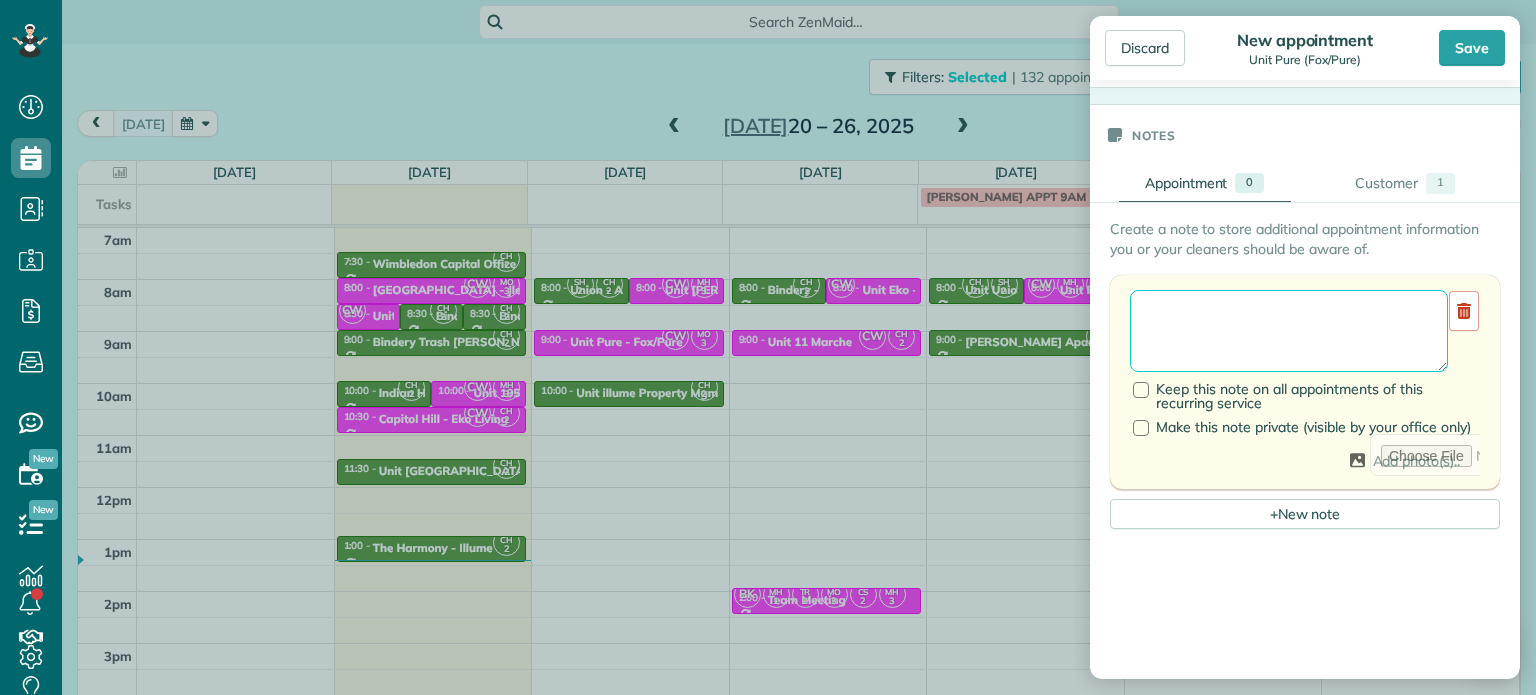 click at bounding box center (1289, 331) 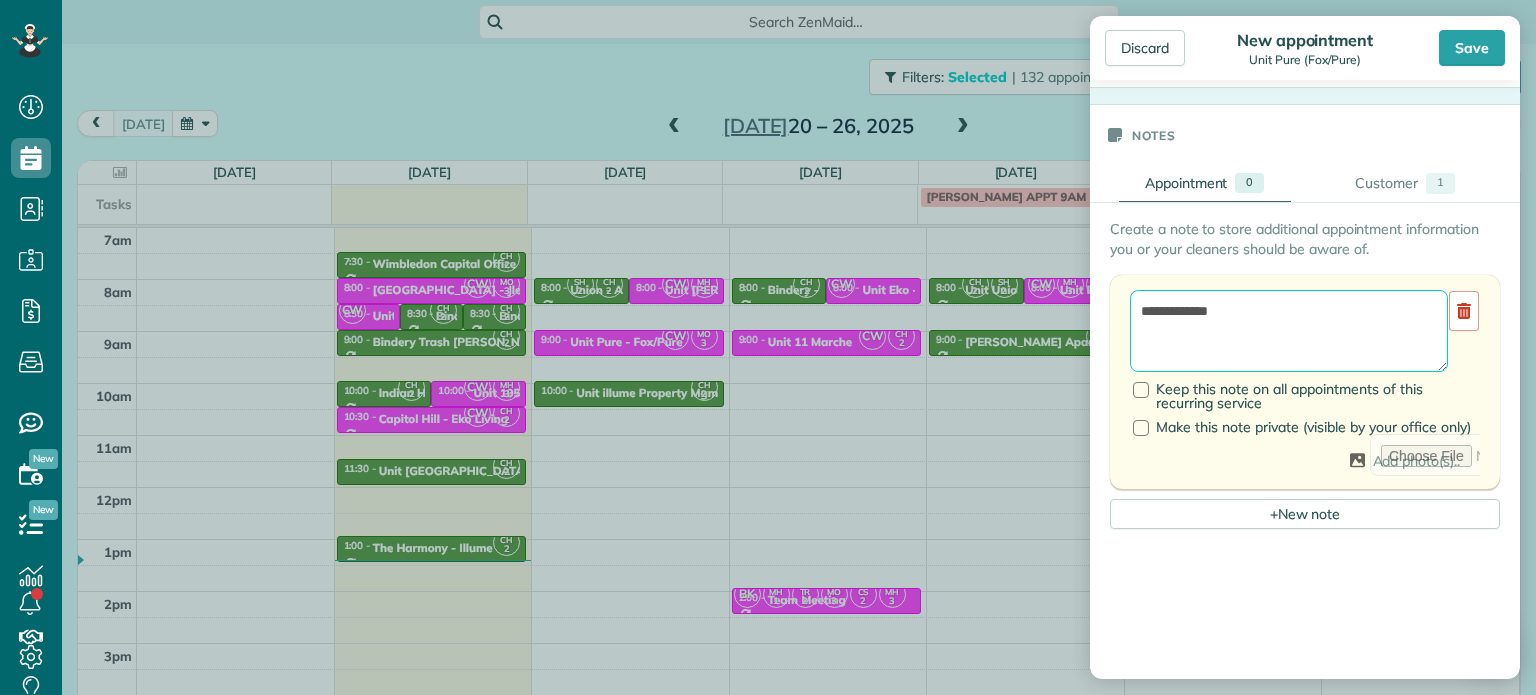 paste on "**********" 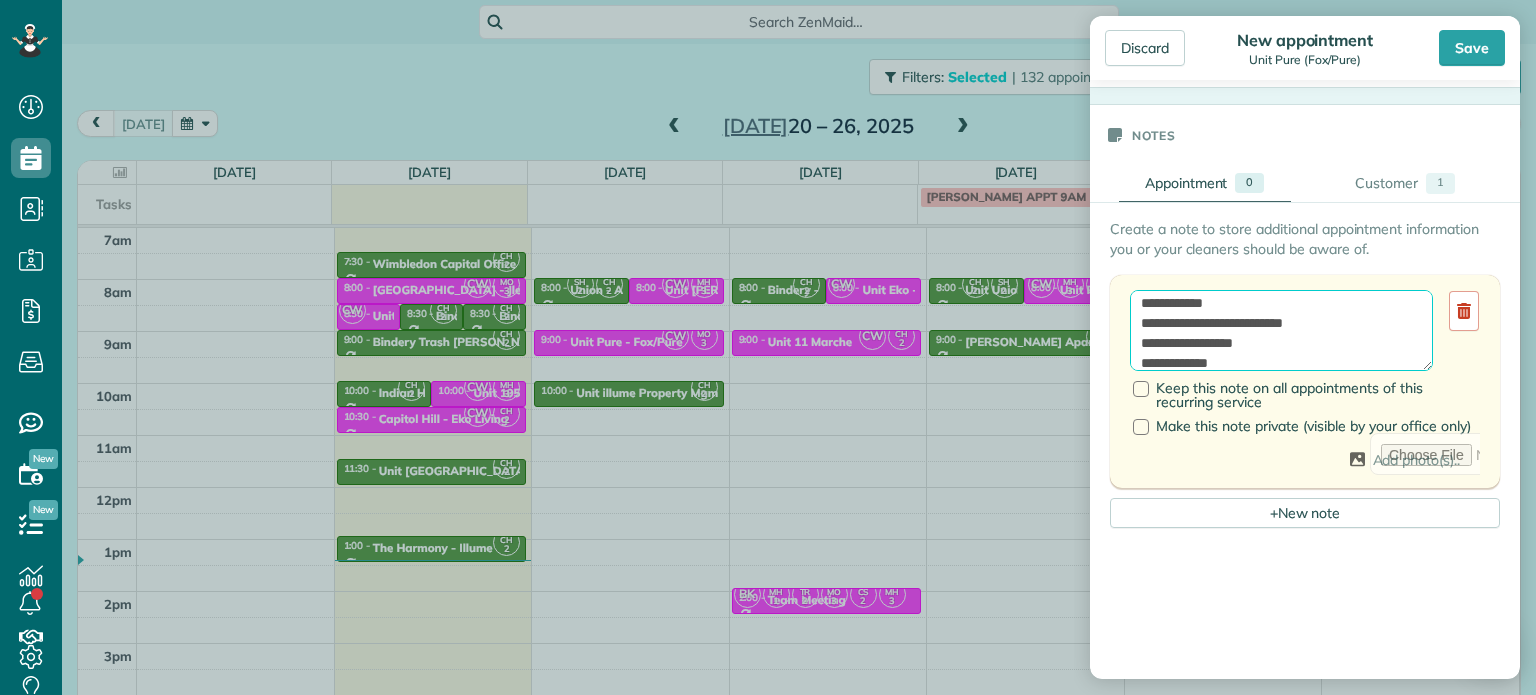 scroll, scrollTop: 0, scrollLeft: 0, axis: both 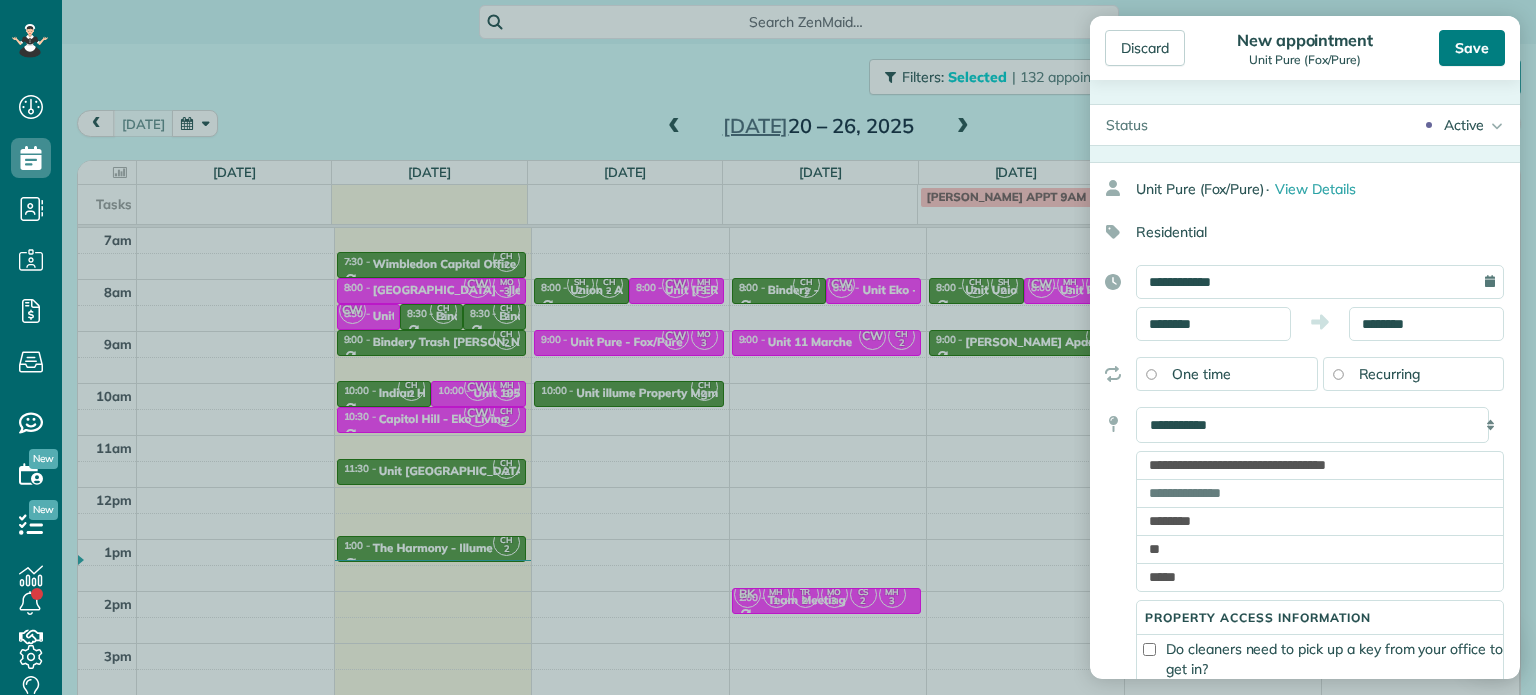 type on "**********" 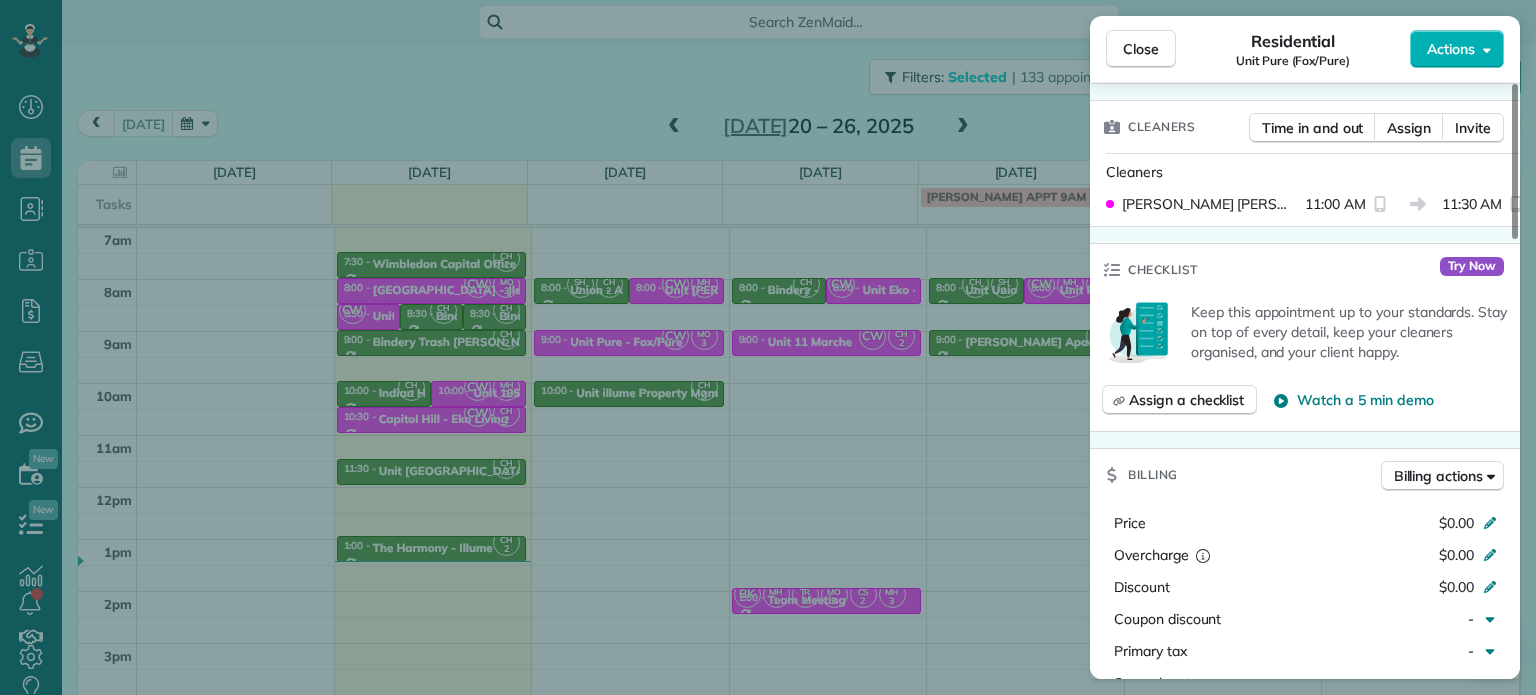 scroll, scrollTop: 600, scrollLeft: 0, axis: vertical 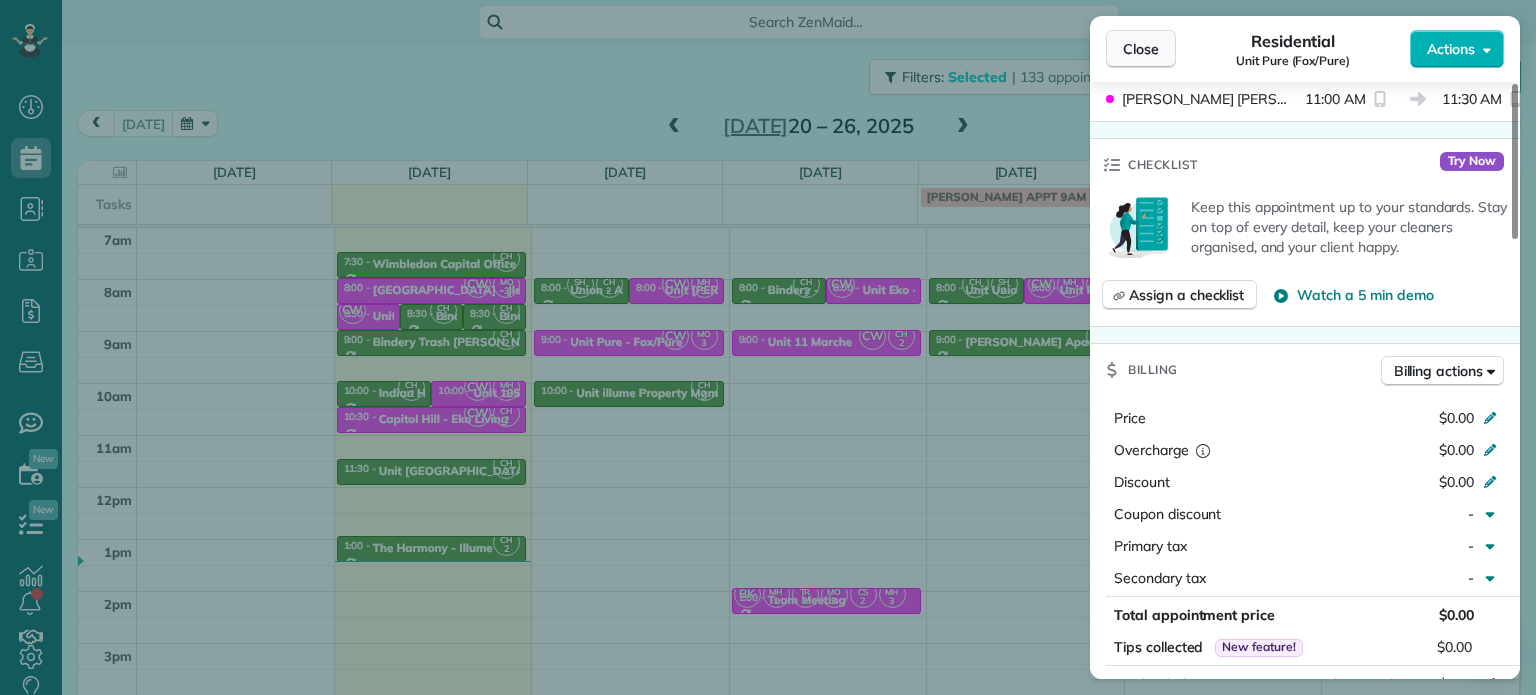 click on "Close" at bounding box center [1141, 49] 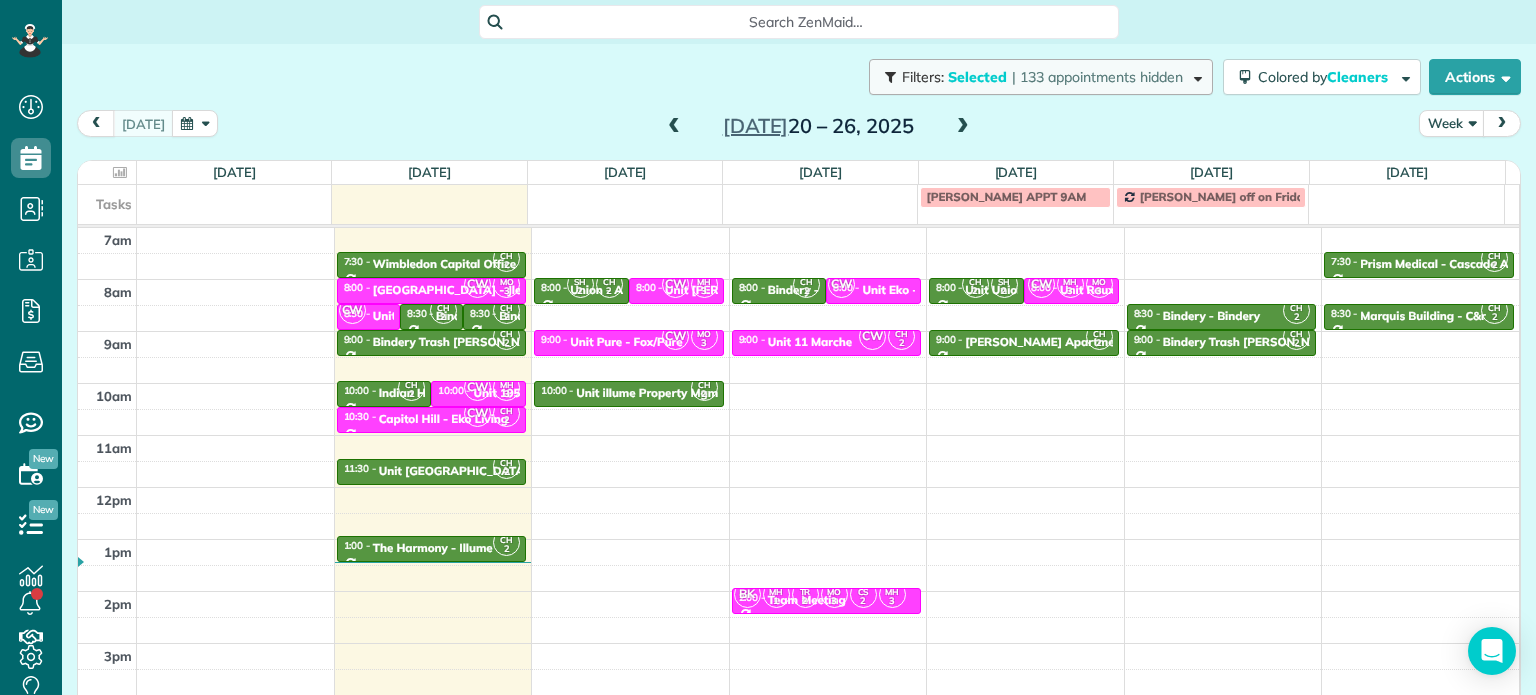 click on "Selected" at bounding box center [978, 77] 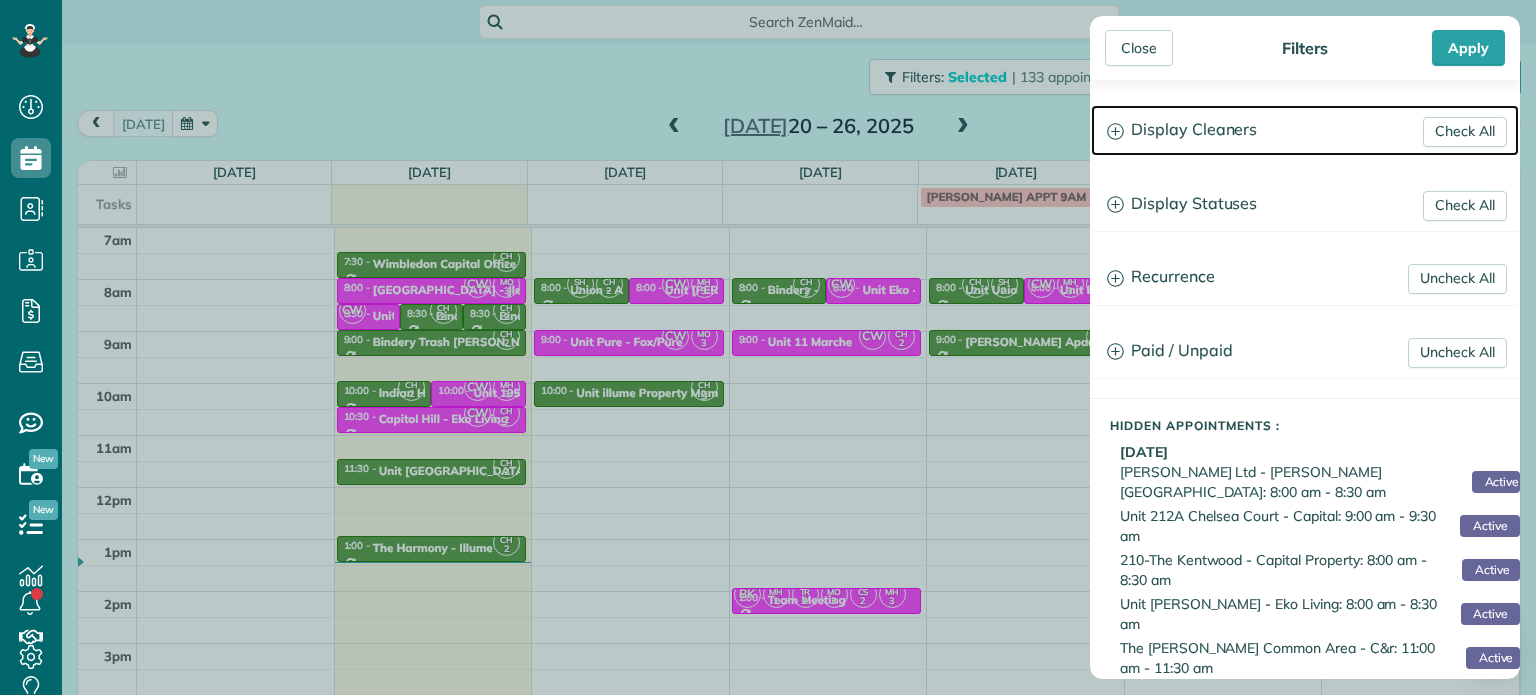 click on "Display Cleaners" at bounding box center [1305, 130] 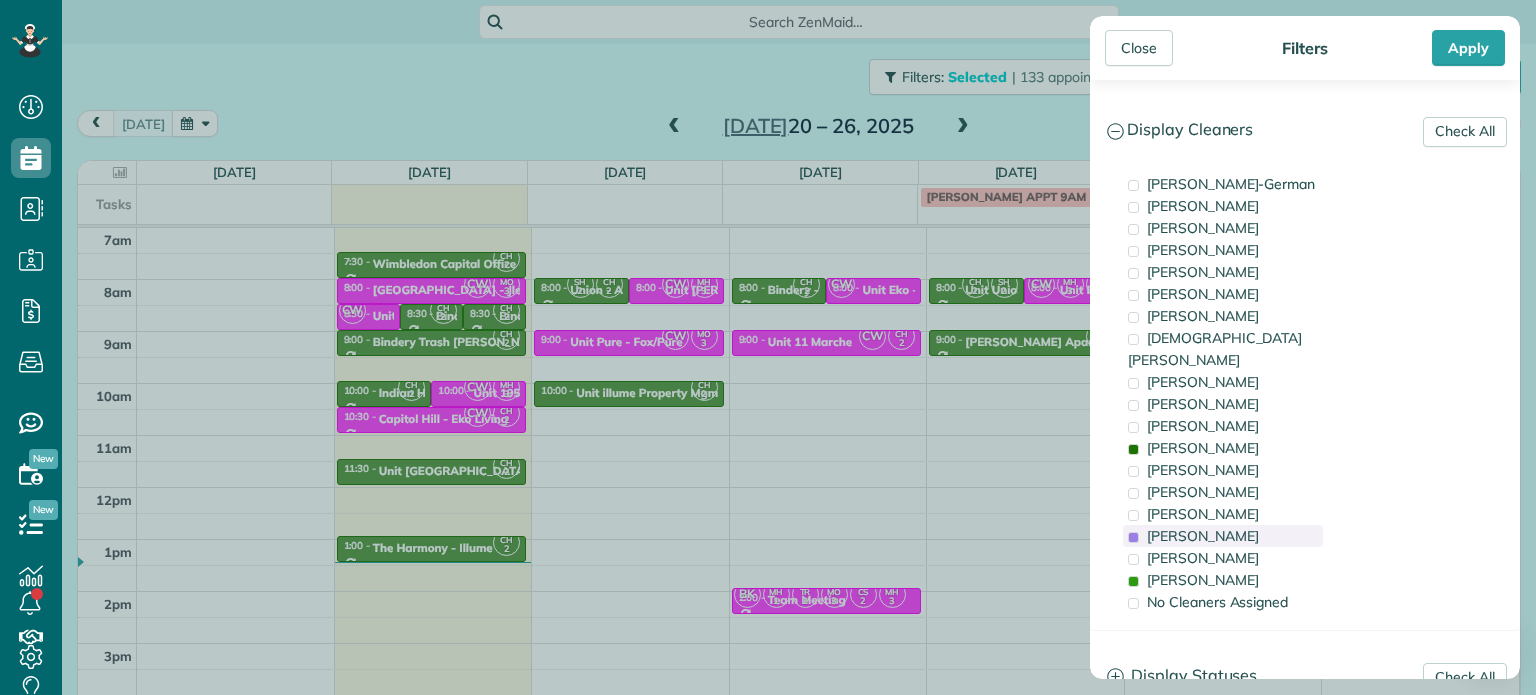 click on "[PERSON_NAME]" at bounding box center (1203, 536) 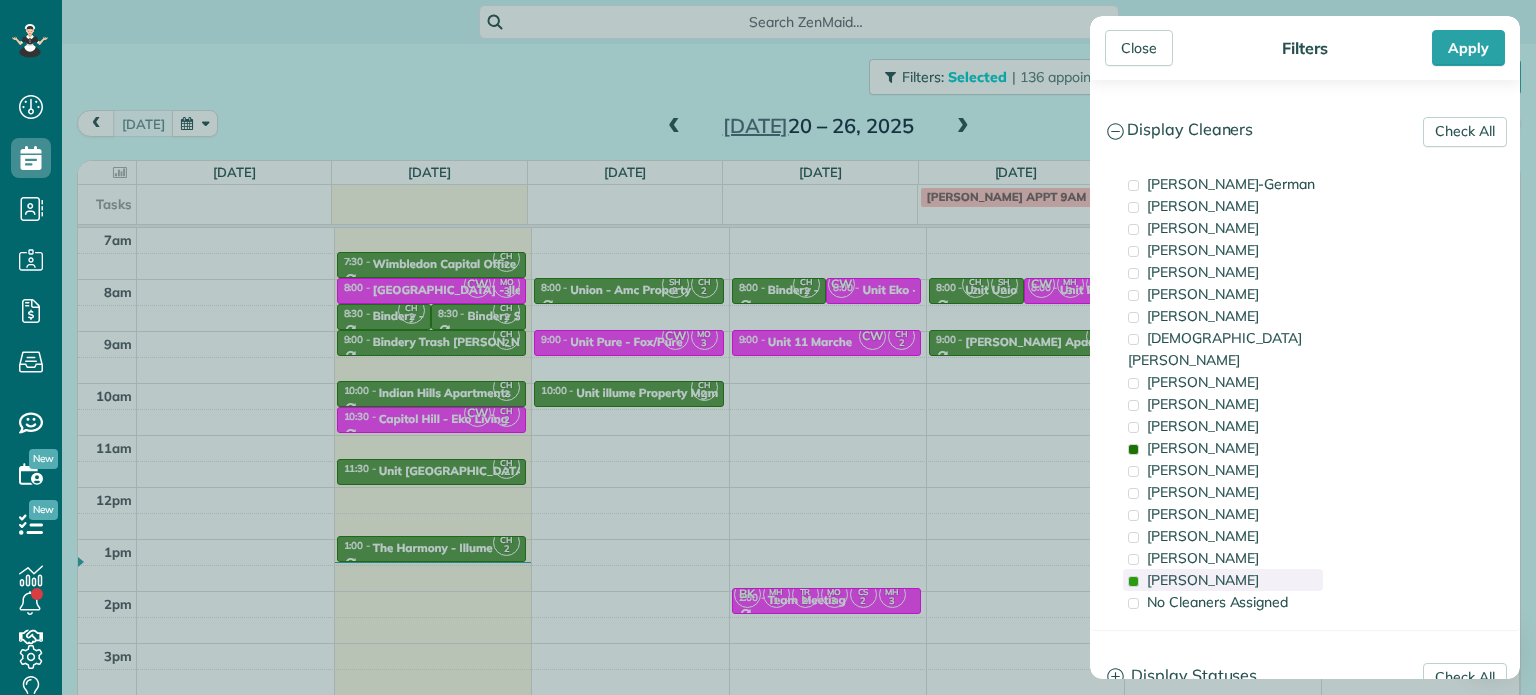 click on "[PERSON_NAME]" at bounding box center (1203, 580) 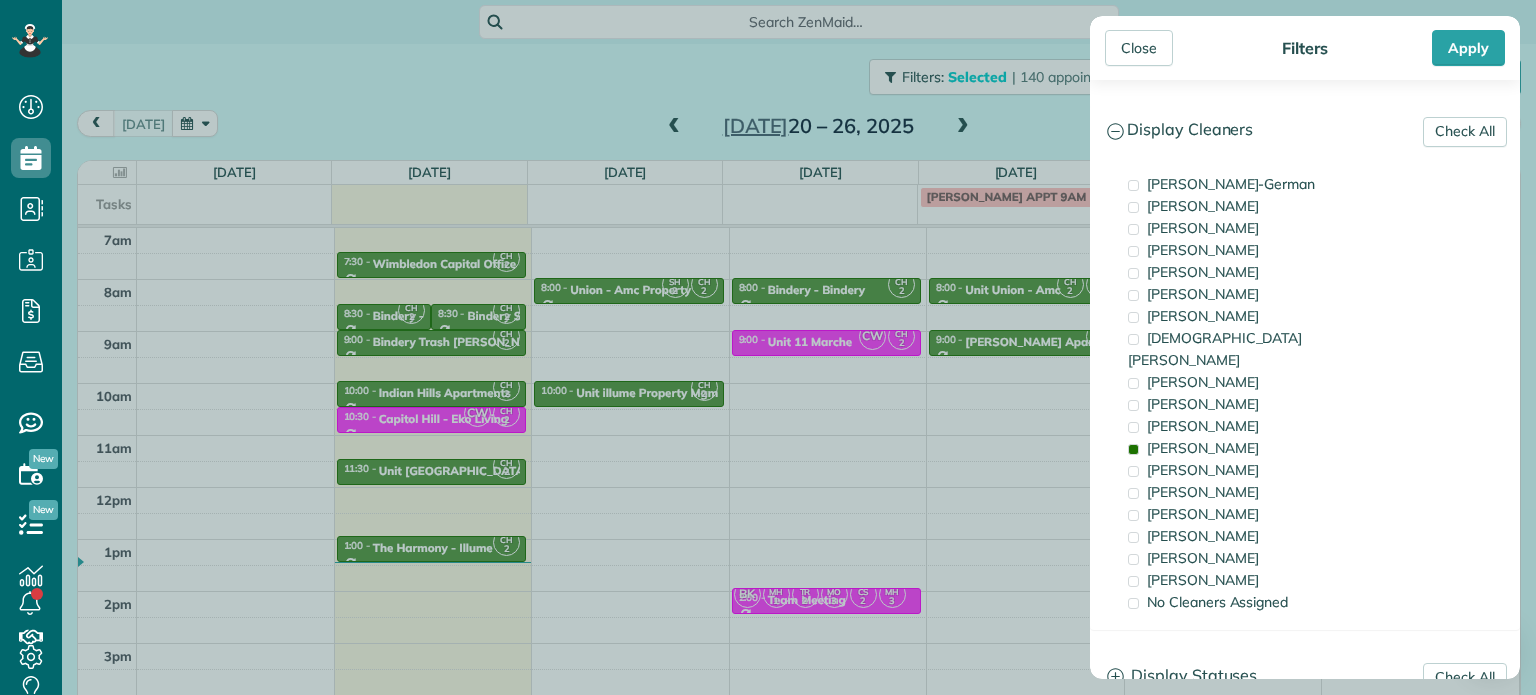 click on "Close
Filters
Apply
Check All
Display Cleaners
[PERSON_NAME]-German
[PERSON_NAME]
[PERSON_NAME]
[PERSON_NAME]
[PERSON_NAME]
[PERSON_NAME]
[PERSON_NAME]" at bounding box center (768, 347) 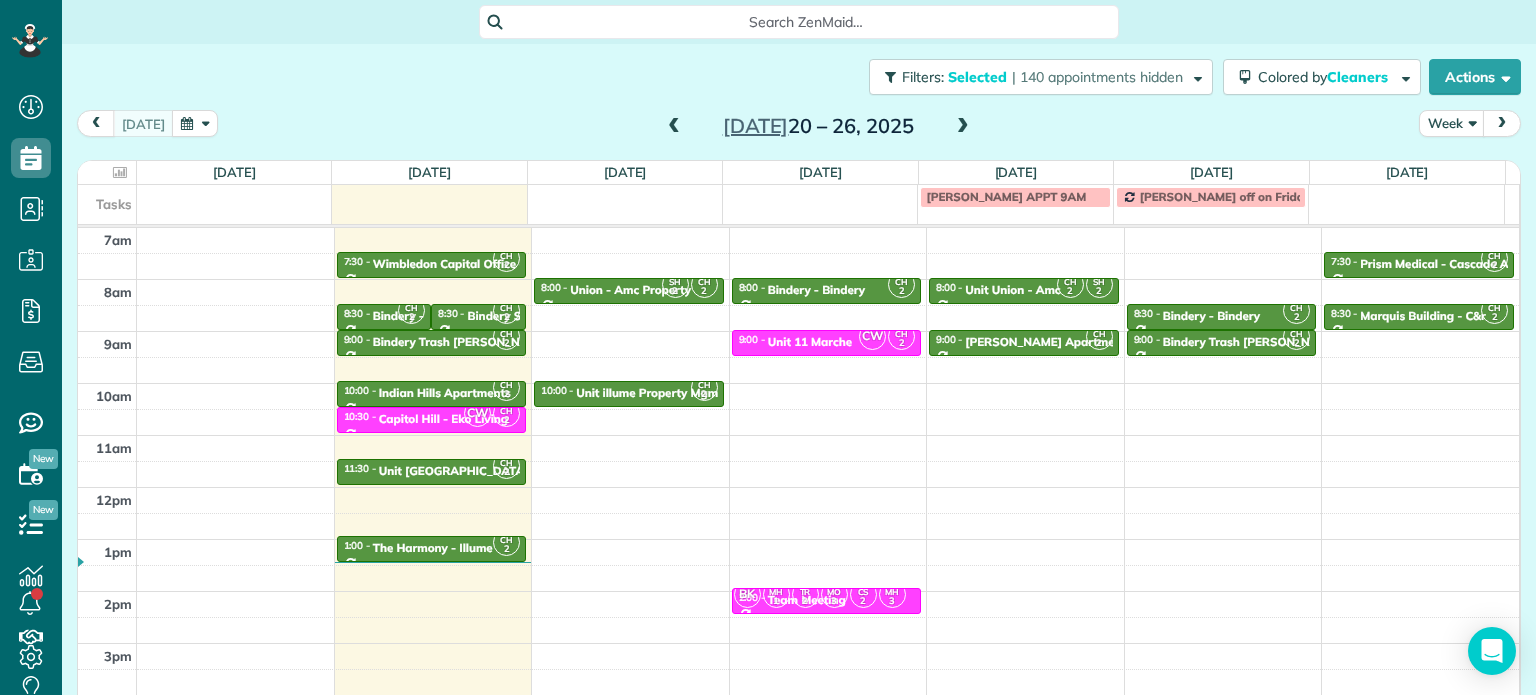 click on "4am 5am 6am 7am 8am 9am 10am 11am 12pm 1pm 2pm 3pm 4pm 5pm CH 2 6:00 - 6:30 Prism Medical - Cascade Aids Project [PHONE_NUMBER] [STREET_ADDRESS] CH 2 7:30 - 8:00 [GEOGRAPHIC_DATA] - Prime [STREET_ADDRESS] CH 2 8:30 - 9:00 Bindery - Bindery [PHONE_NUMBER] [STREET_ADDRESS] CH 2 8:30 - 9:00 Bindery SE Bathrooms - [GEOGRAPHIC_DATA] [PHONE_NUMBER] [STREET_ADDRESS] CH 2 9:00 - 9:30 Bindery Trash [PERSON_NAME] [STREET_ADDRESS] CH 2 10:00 - 10:30 [GEOGRAPHIC_DATA] [STREET_ADDRESS] 2 10:30 - 11:00 [GEOGRAPHIC_DATA] - [GEOGRAPHIC_DATA] Living [STREET_ADDRESS] CH 2 11:30 - 12:00 [GEOGRAPHIC_DATA] - [GEOGRAPHIC_DATA][STREET_ADDRESS] CH 2 1:00 - 1:30 [GEOGRAPHIC_DATA] - Illume [STREET_ADDRESS] CH 2 6:00 - 6:30 Prism Medical - Cascade Aids Project (503) 223-[GEOGRAPHIC_DATA] SH 2 2" at bounding box center [798, 435] 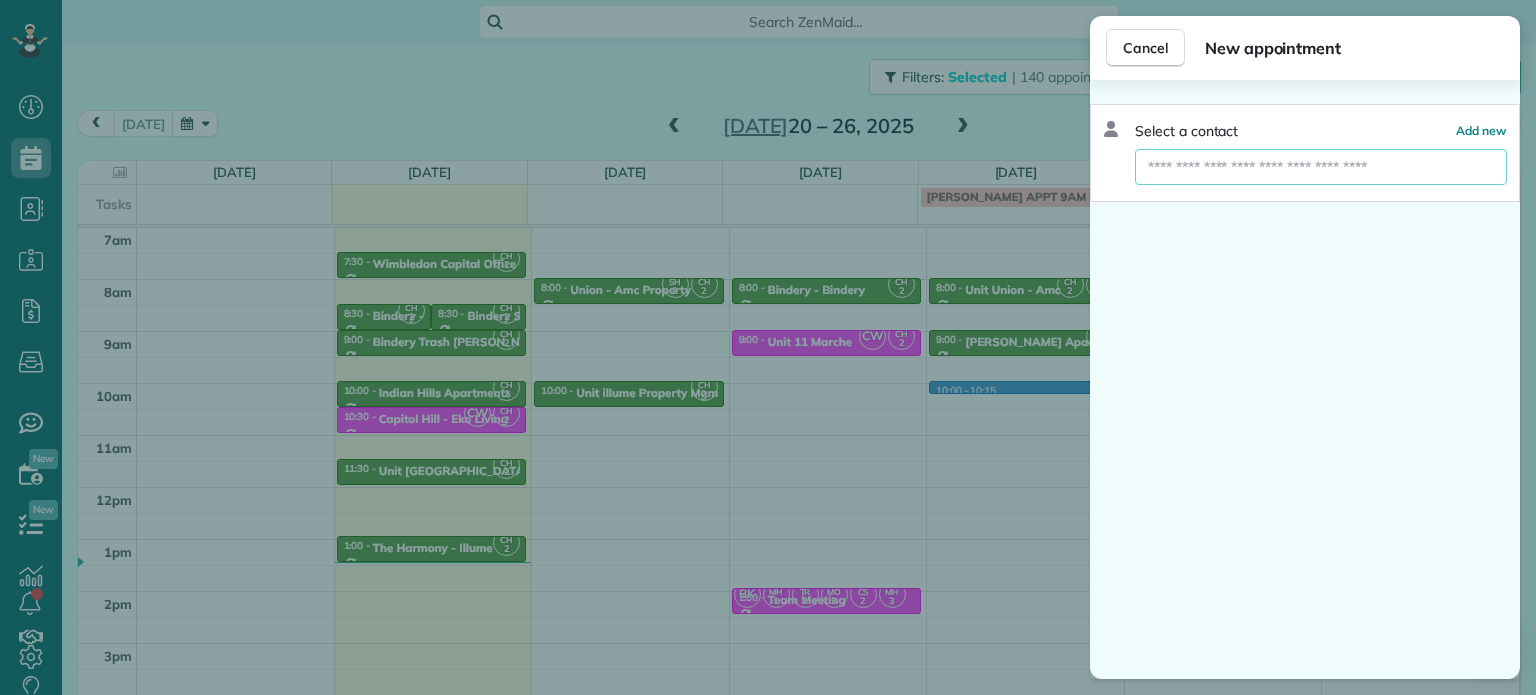 click at bounding box center [1321, 167] 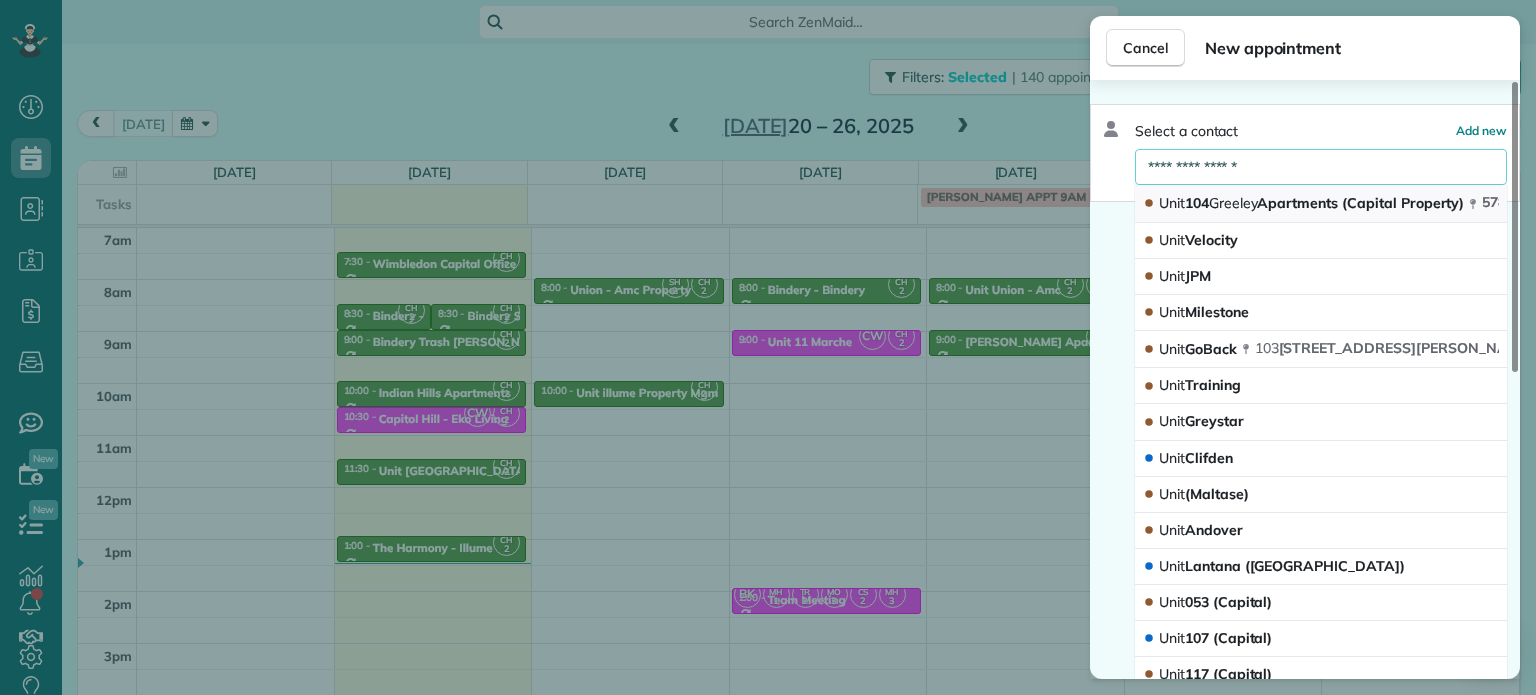type on "**********" 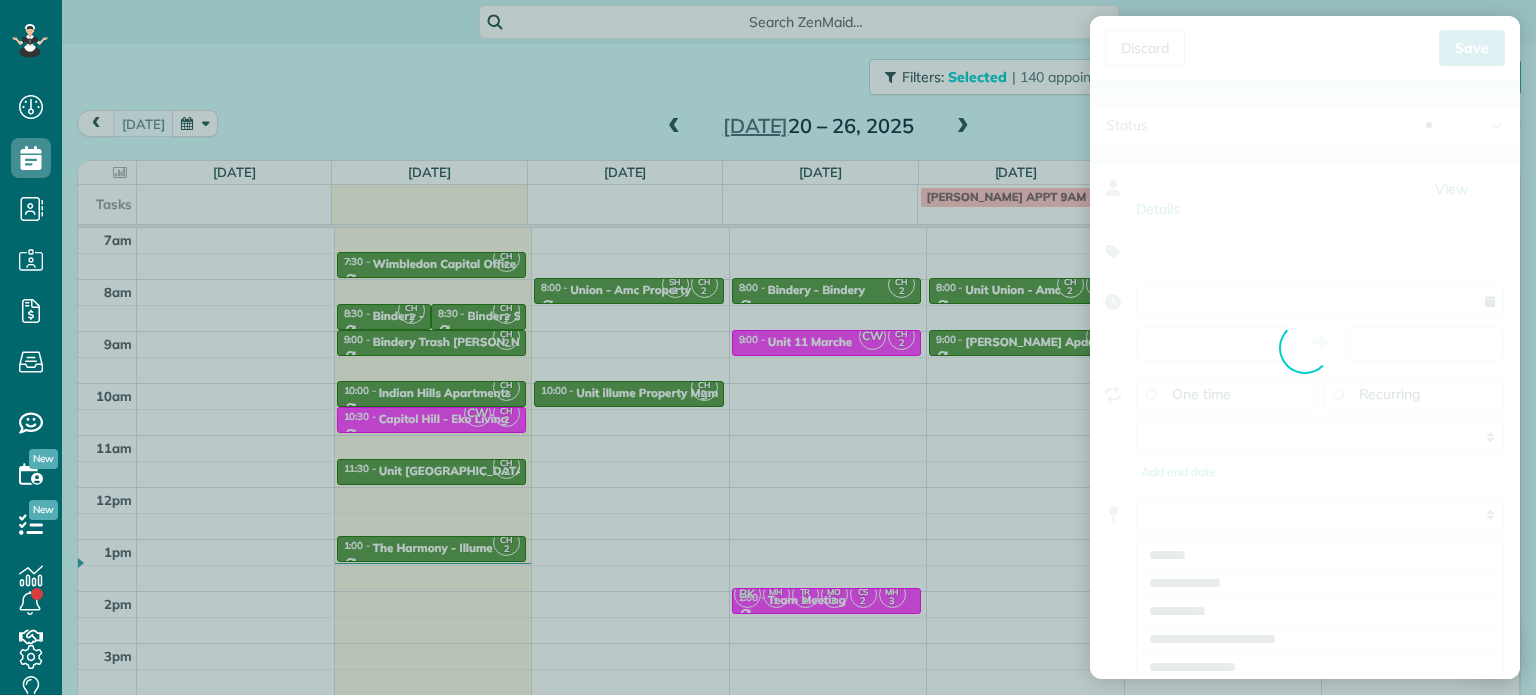 type on "**********" 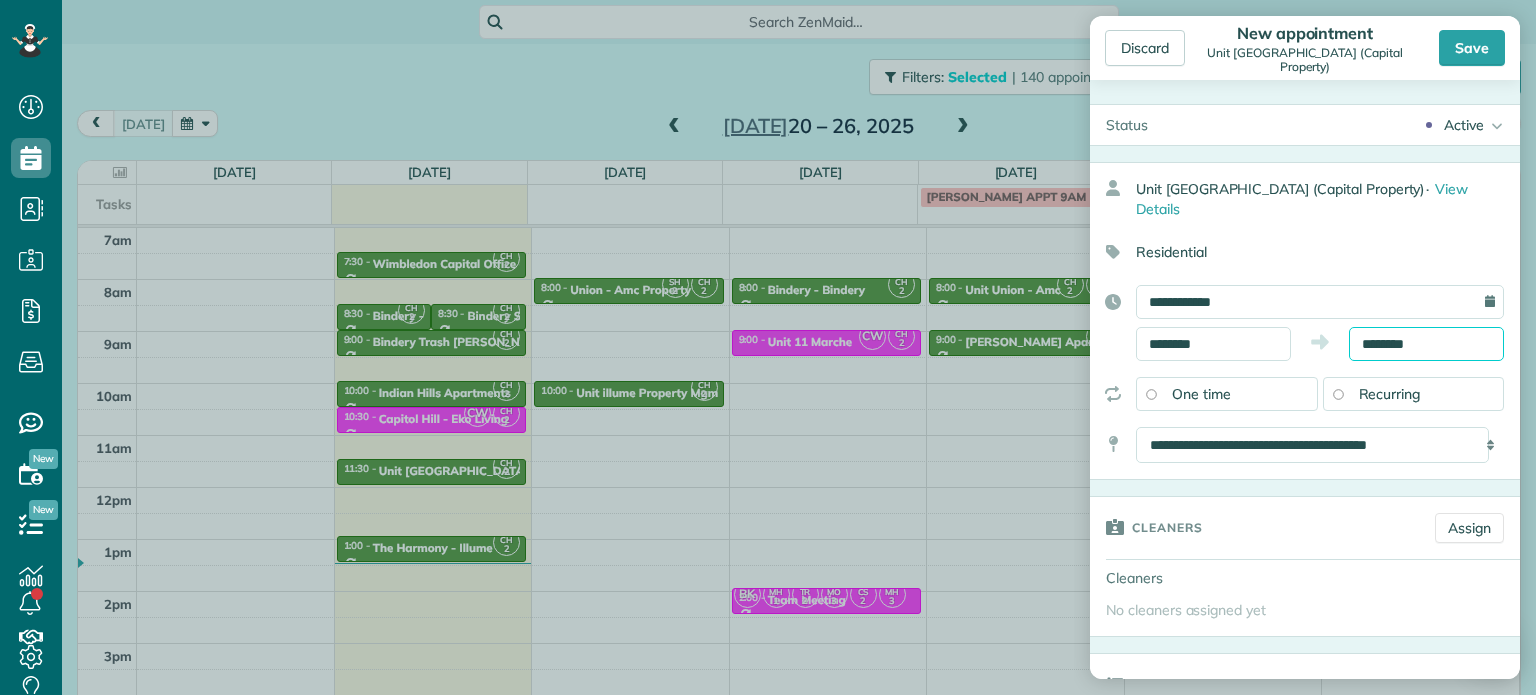 click on "********" at bounding box center [1426, 344] 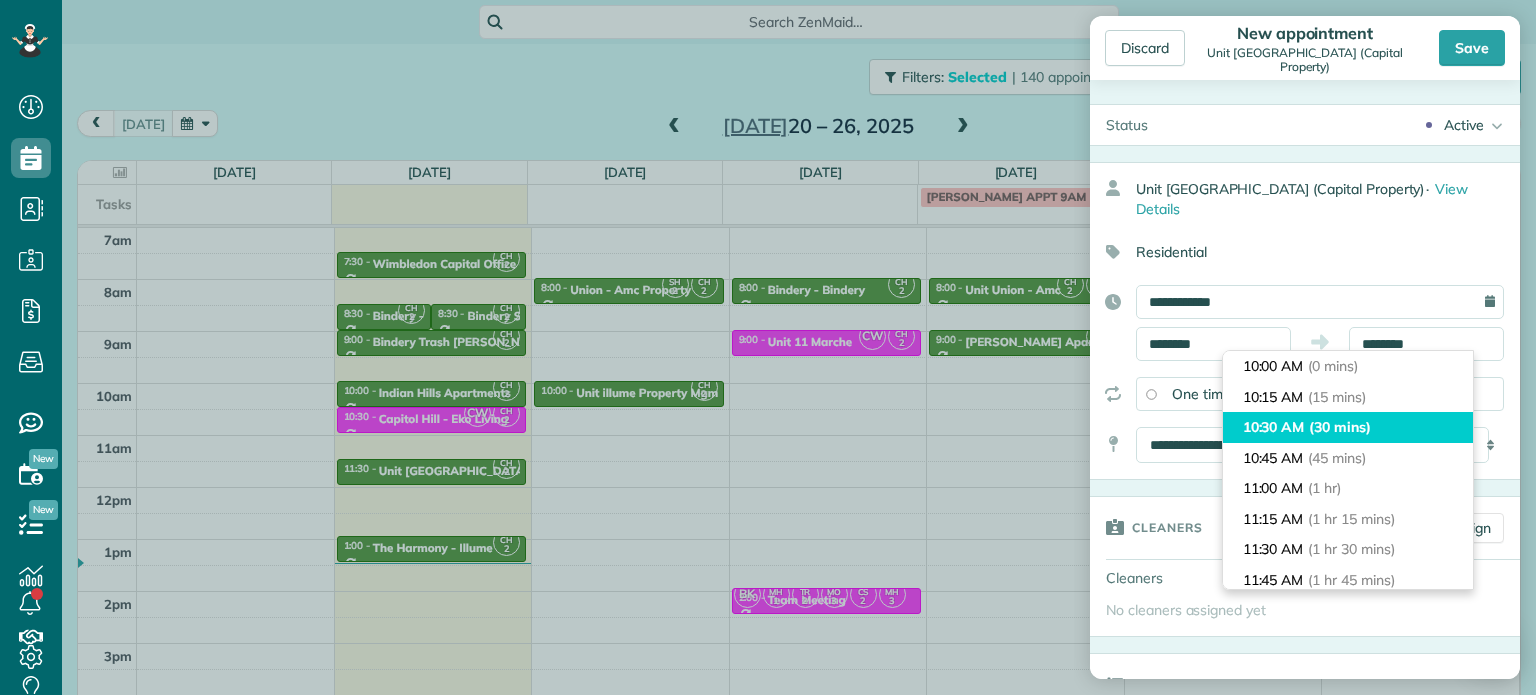 type on "********" 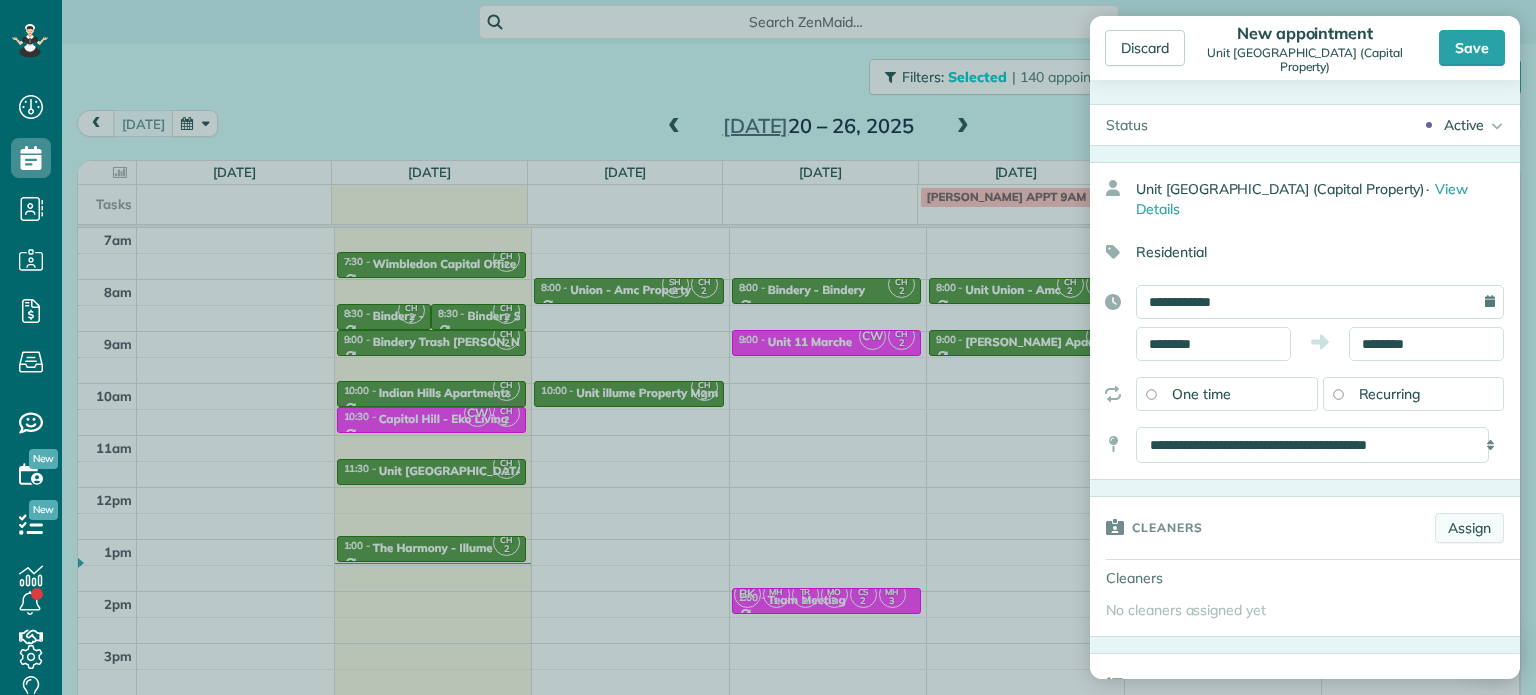 click on "Assign" at bounding box center (1469, 528) 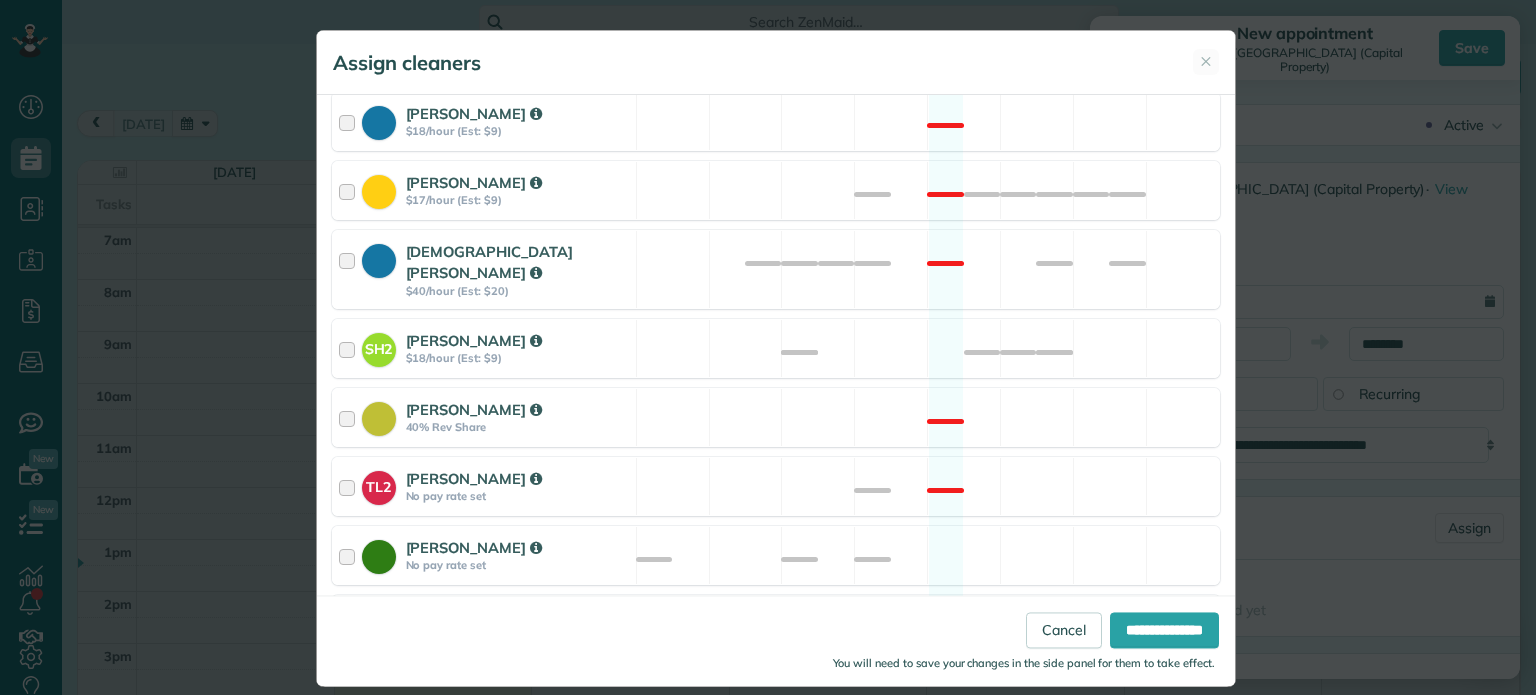 scroll, scrollTop: 700, scrollLeft: 0, axis: vertical 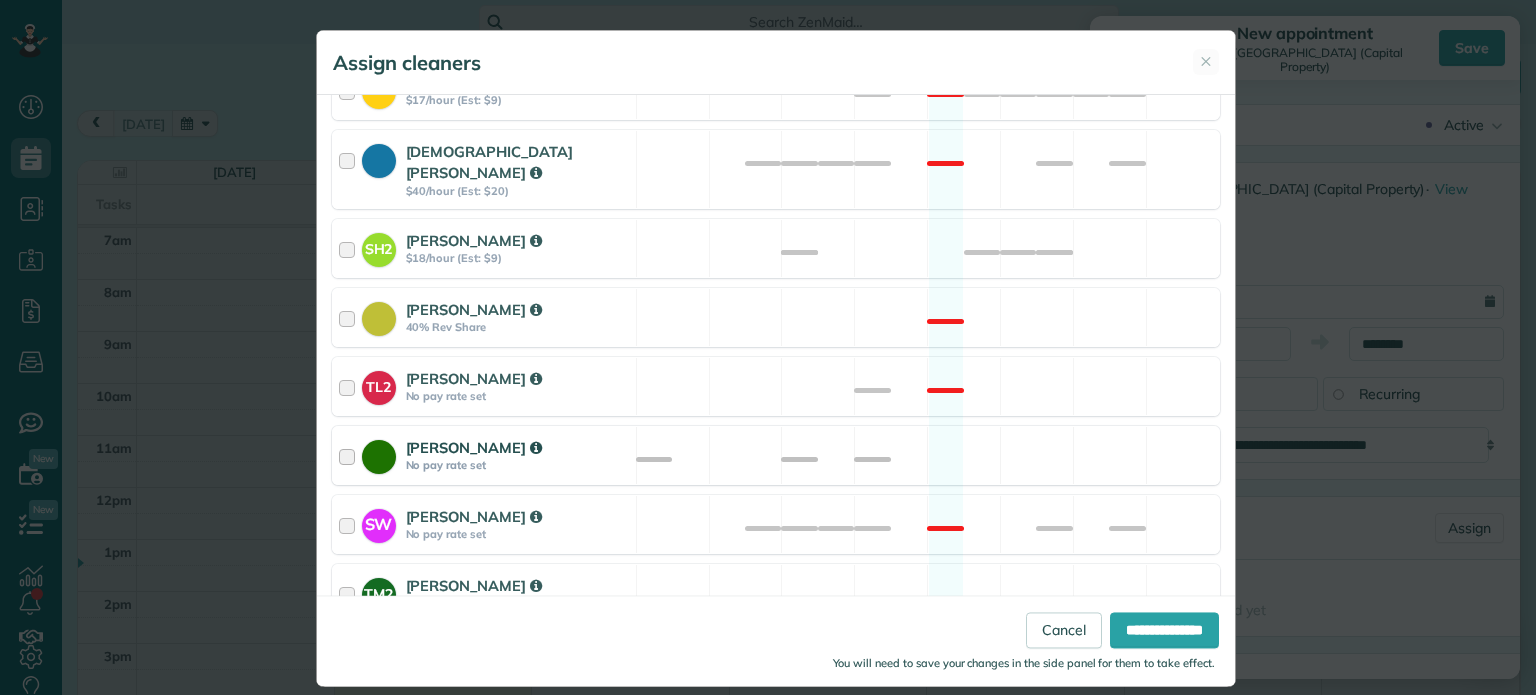 click on "[PERSON_NAME]
No pay rate set
Available" at bounding box center (776, 455) 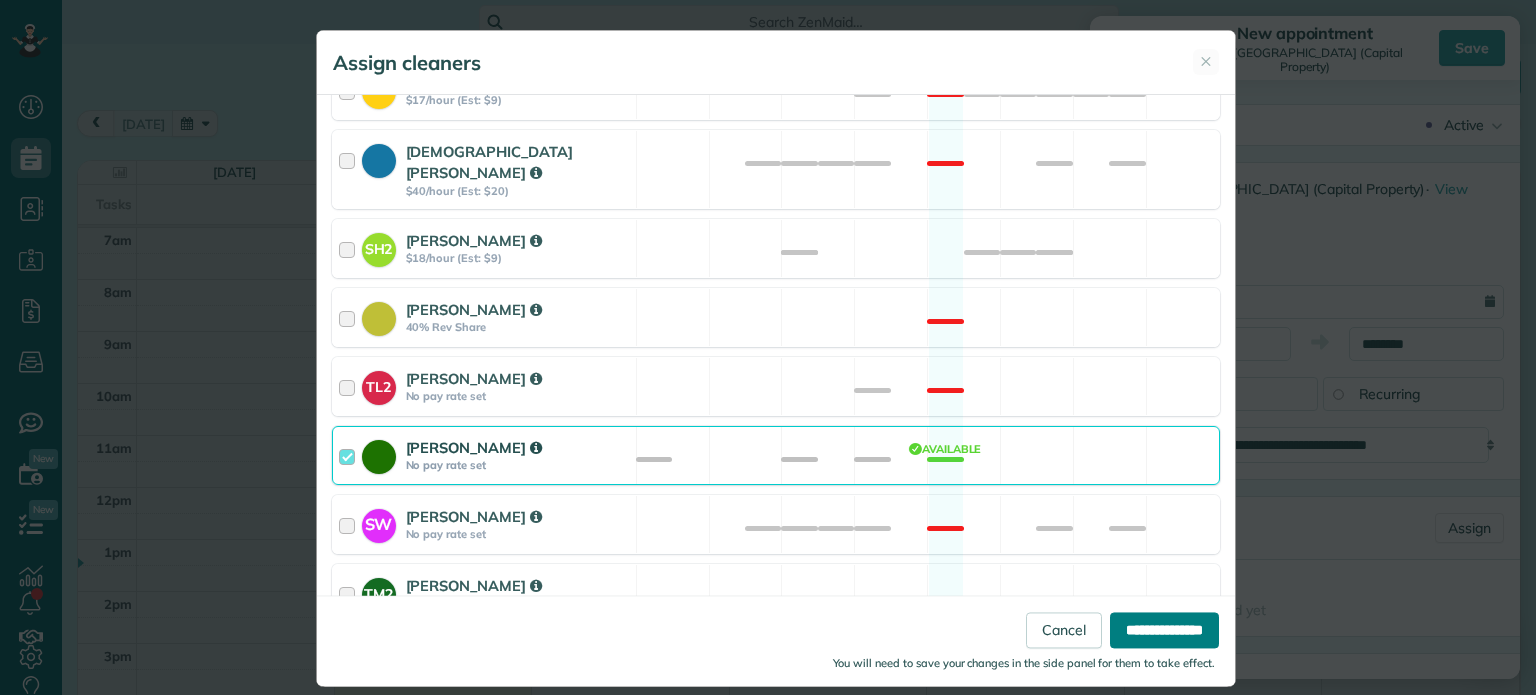 click on "**********" at bounding box center [1164, 631] 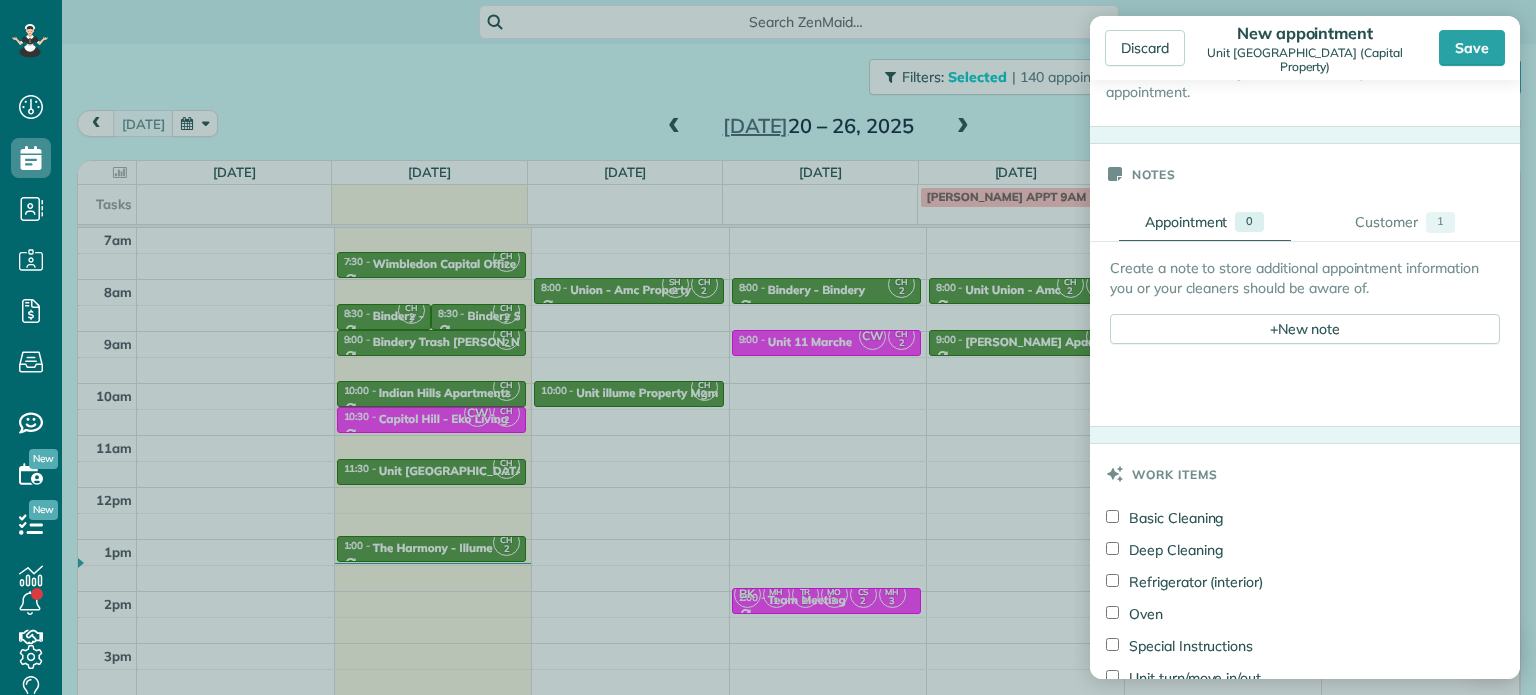 scroll, scrollTop: 800, scrollLeft: 0, axis: vertical 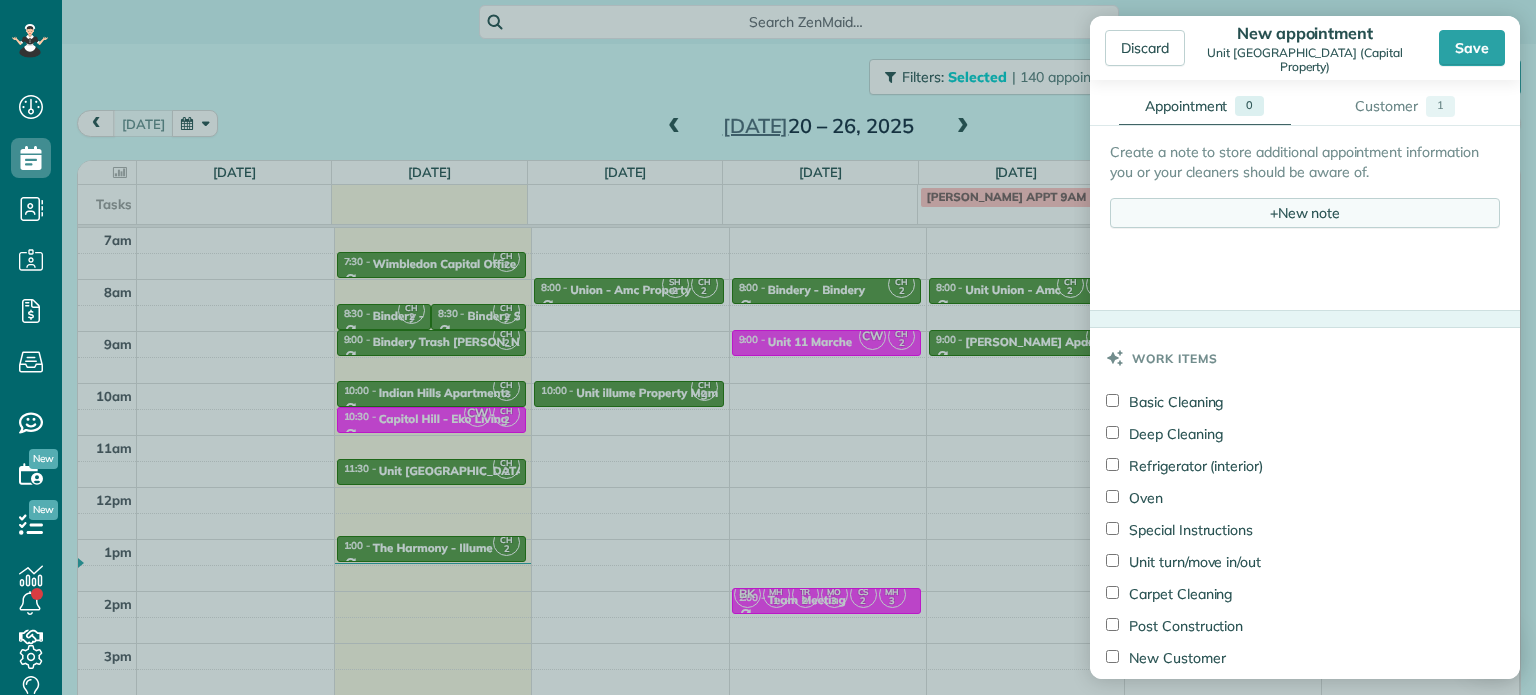 click on "+ New note" at bounding box center [1305, 213] 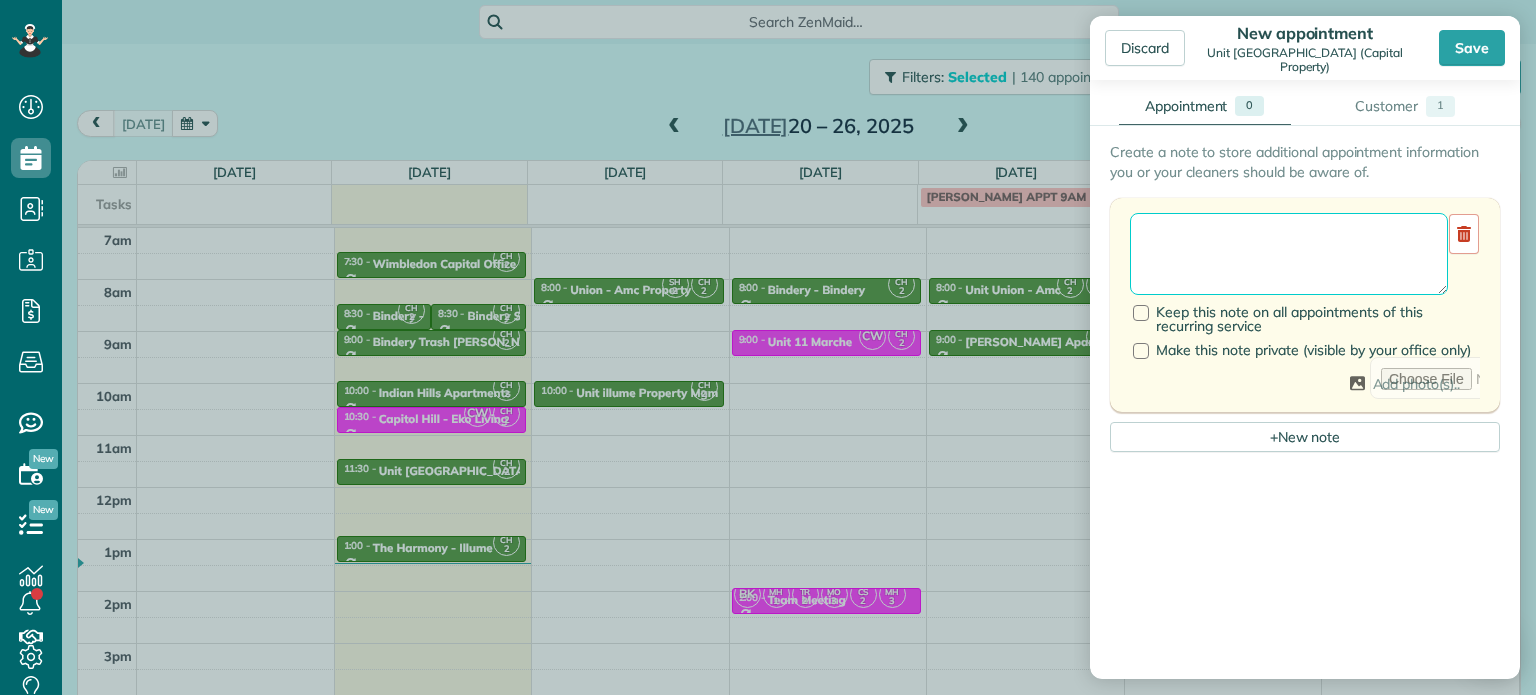 click at bounding box center (1289, 254) 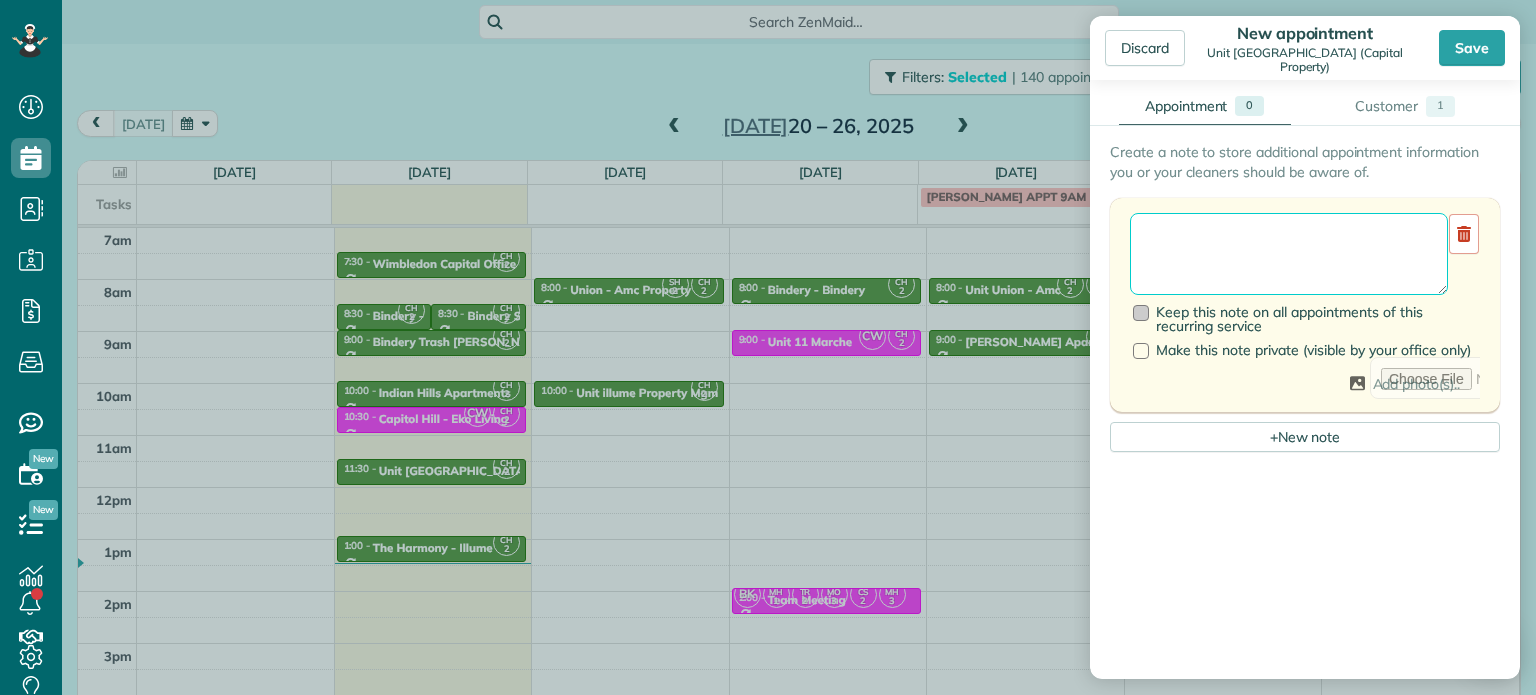 paste on "**********" 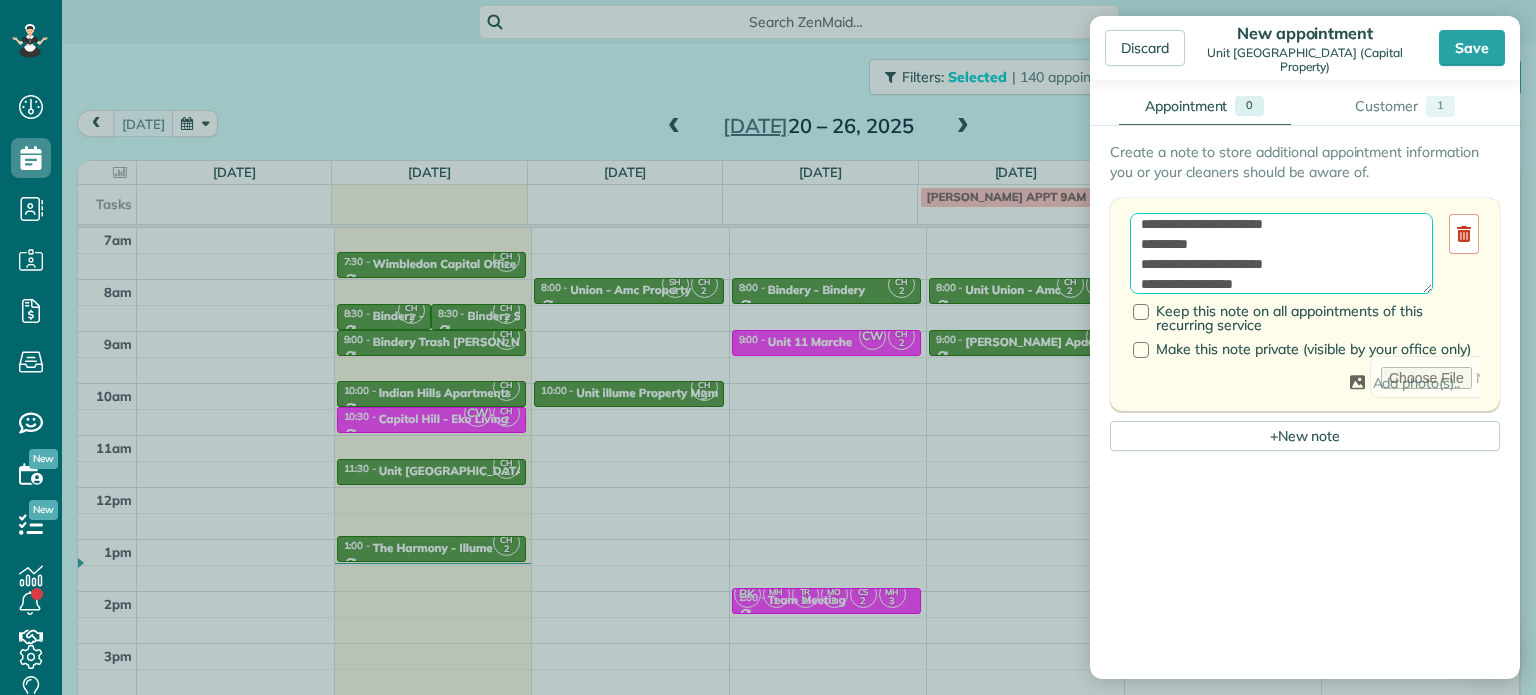 scroll, scrollTop: 80, scrollLeft: 0, axis: vertical 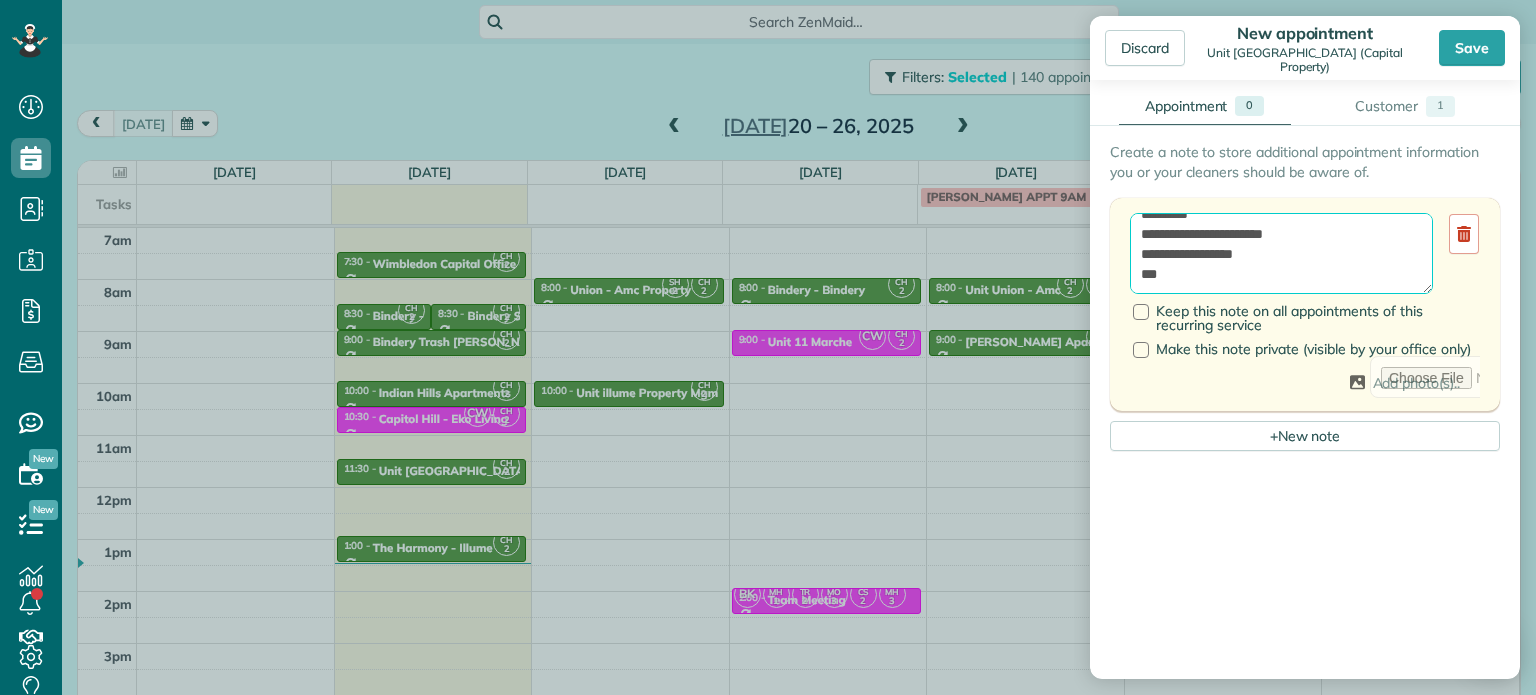 click on "**********" at bounding box center (1281, 254) 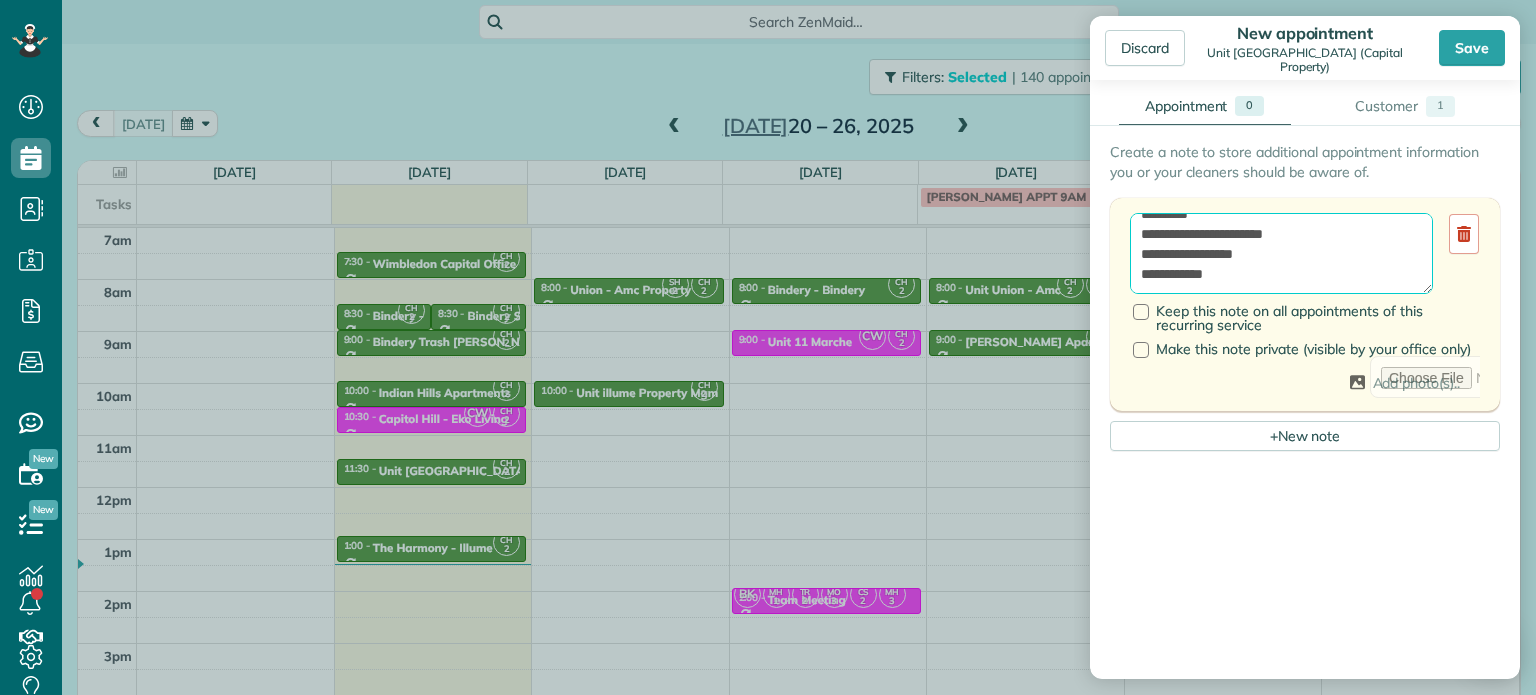 scroll, scrollTop: 88, scrollLeft: 0, axis: vertical 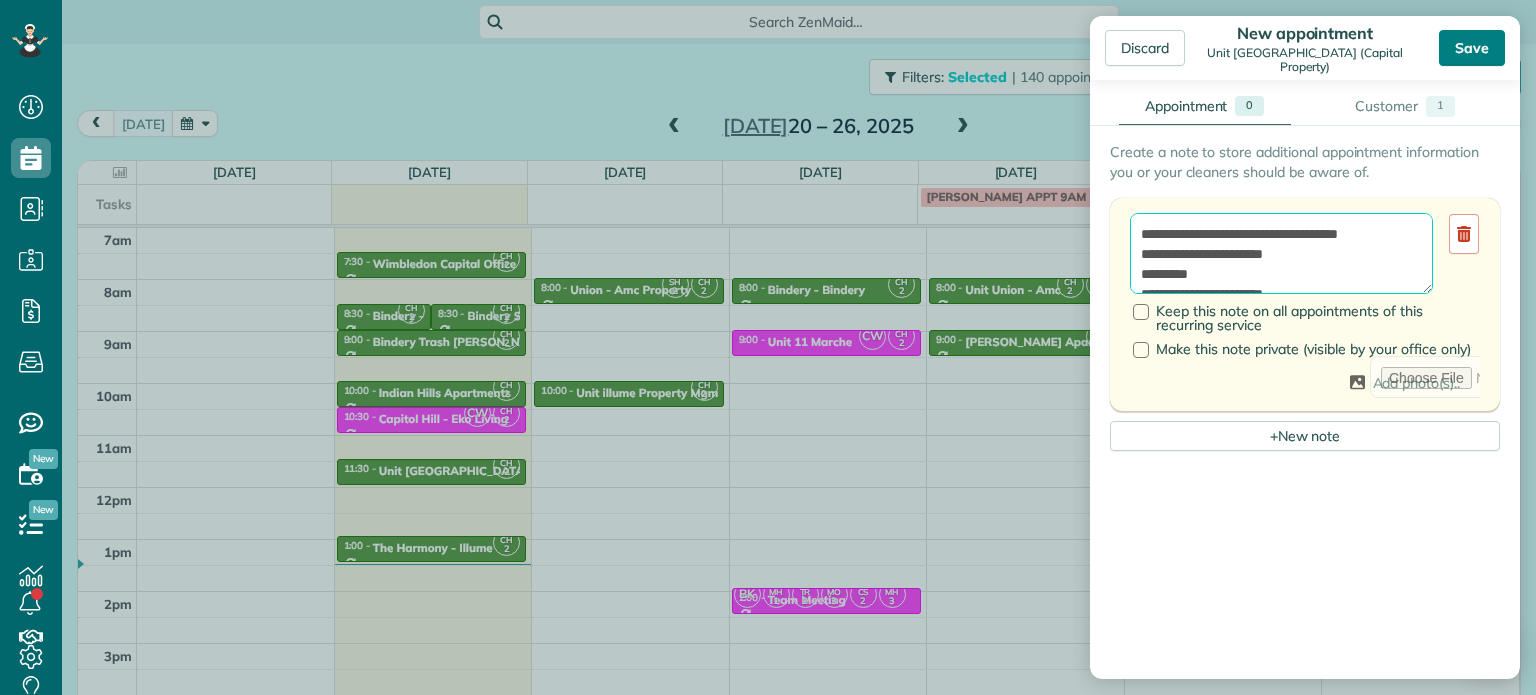 type on "**********" 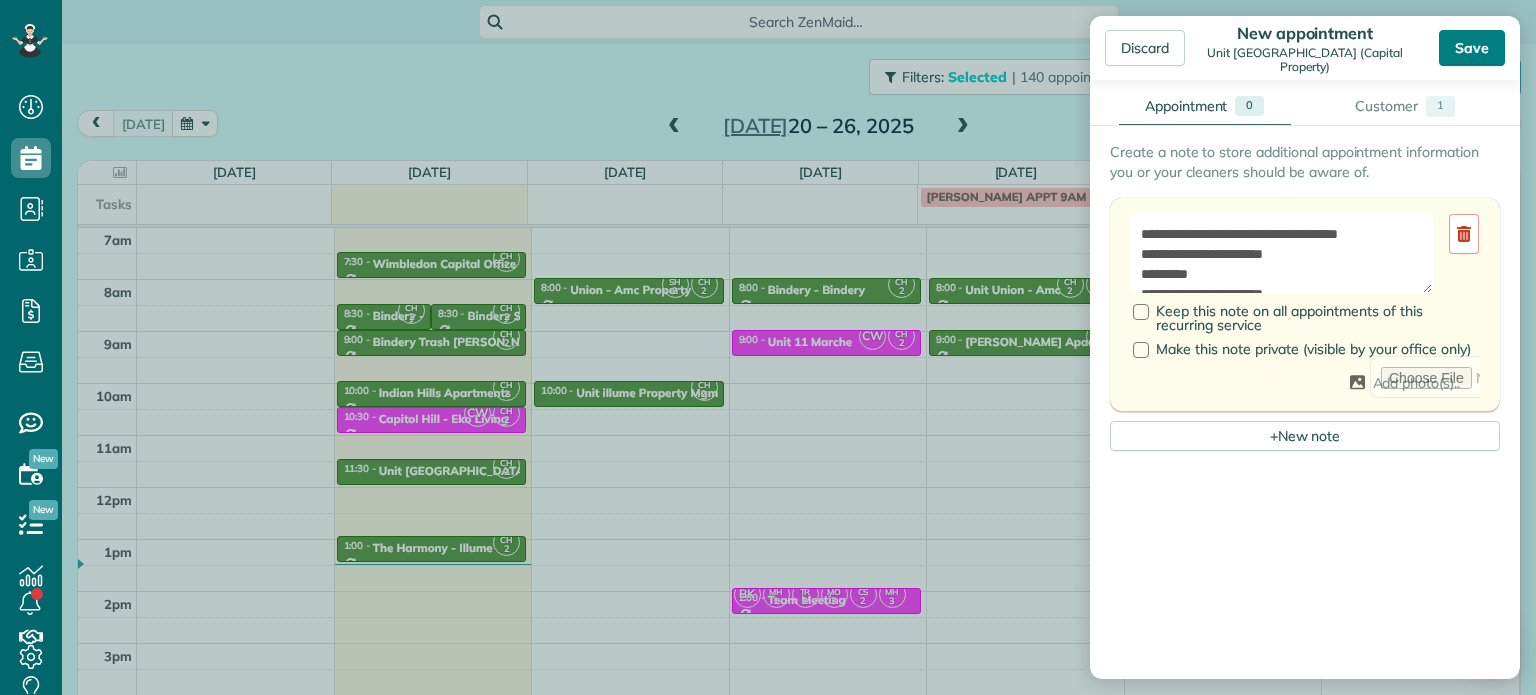 click on "Save" at bounding box center [1472, 48] 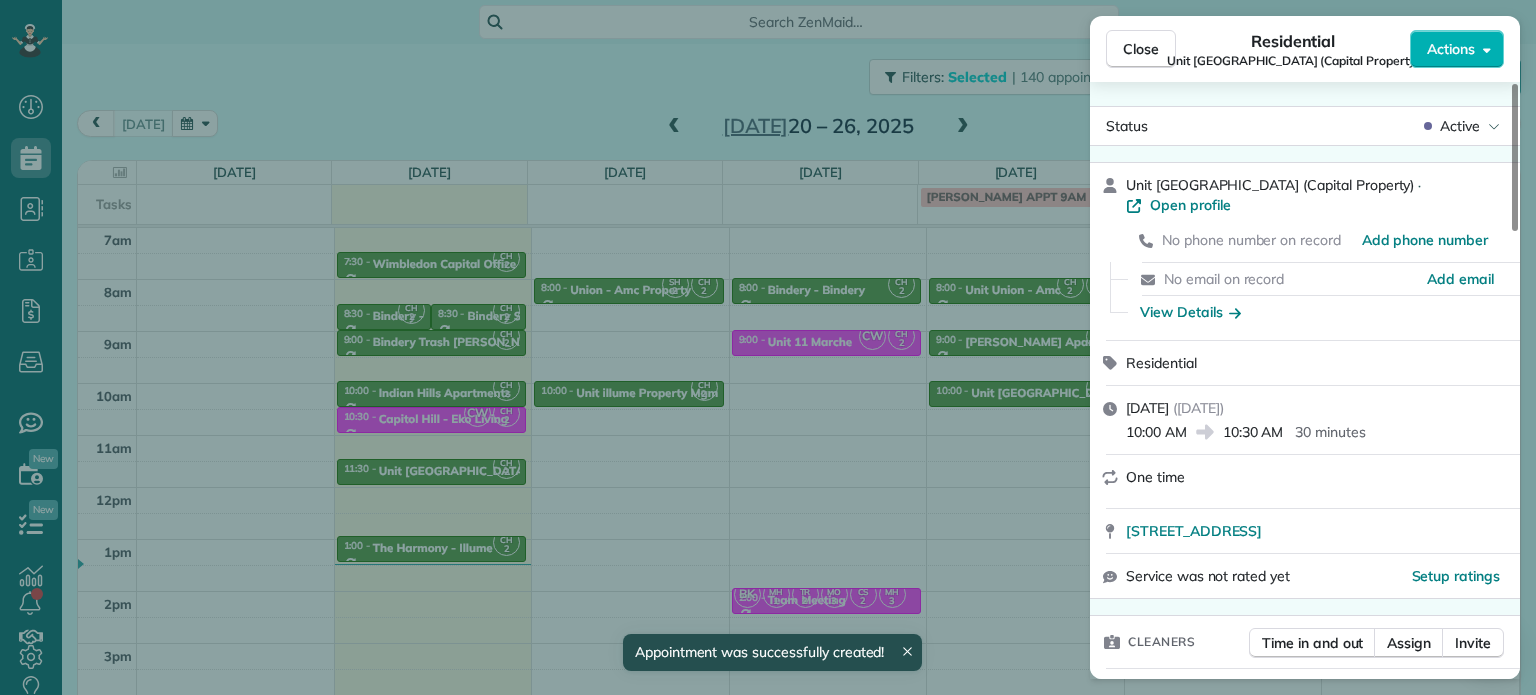 click on "Close Residential Unit [GEOGRAPHIC_DATA] (Capital Property) Actions Status Active Unit [GEOGRAPHIC_DATA] (Capital Property) · Open profile No phone number on record Add phone number No email on record Add email View Details Residential [DATE] ( [DATE] ) 10:00 AM 10:30 AM 30 minutes One time [STREET_ADDRESS] Service was not rated yet Setup ratings Cleaners Time in and out Assign Invite Cleaners [PERSON_NAME] 10:00 AM 10:30 AM Checklist Try Now Keep this appointment up to your standards. Stay on top of every detail, keep your cleaners organised, and your client happy. Assign a checklist Watch a 5 min demo Billing Billing actions Price $0.00 Overcharge $0.00 Discount $0.00 Coupon discount - Primary tax - Secondary tax - Total appointment price $0.00 Tips collected New feature! $0.00 [PERSON_NAME] as paid Total including tip $0.00 Get paid online in no-time! Send an invoice and reward your cleaners with tips Charge customer credit card Appointment custom fields 1 1" at bounding box center [768, 347] 